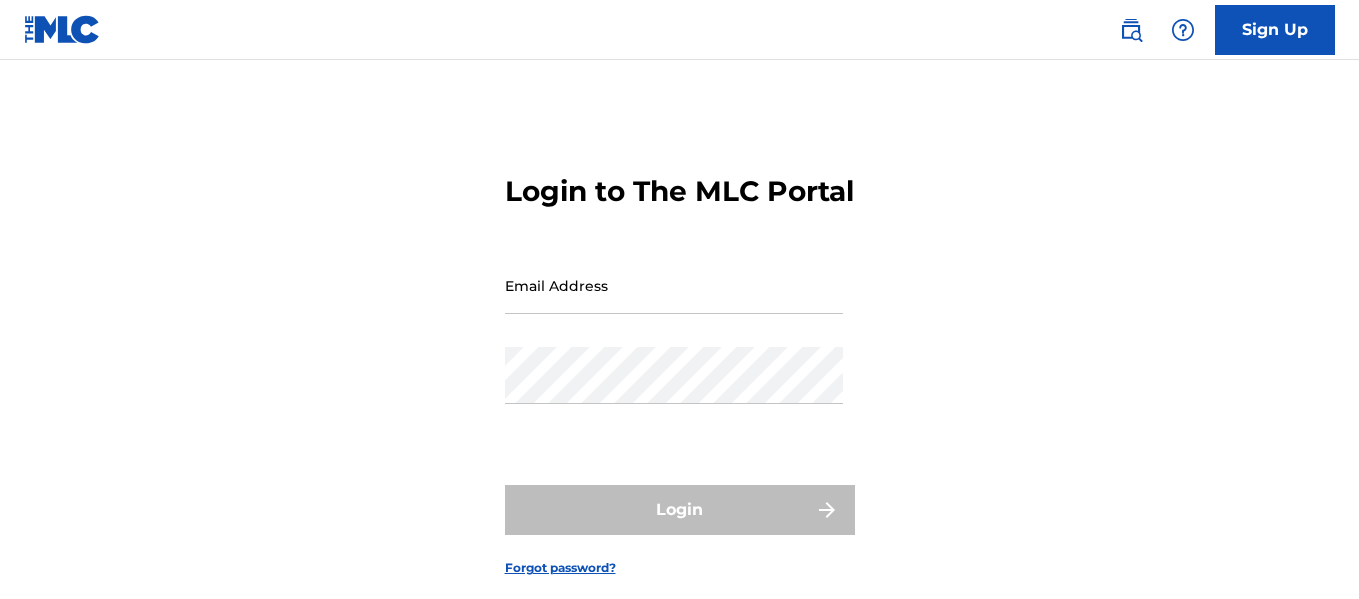 scroll, scrollTop: 141, scrollLeft: 0, axis: vertical 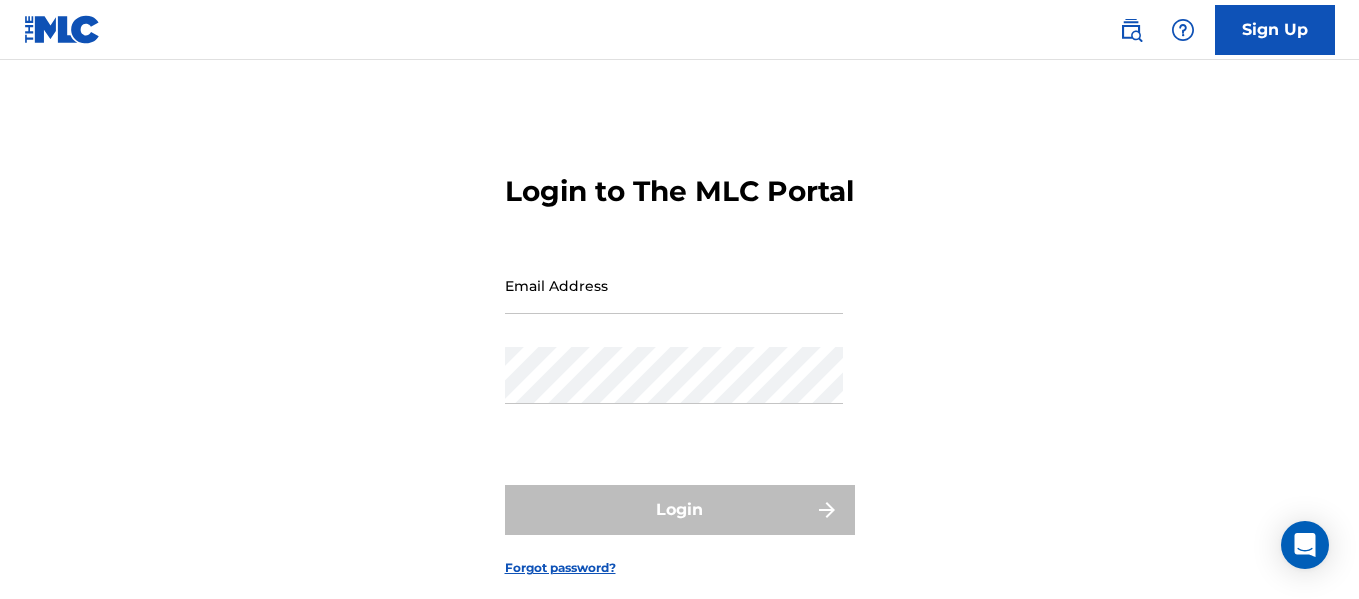 click on "Sign Up" at bounding box center (1275, 30) 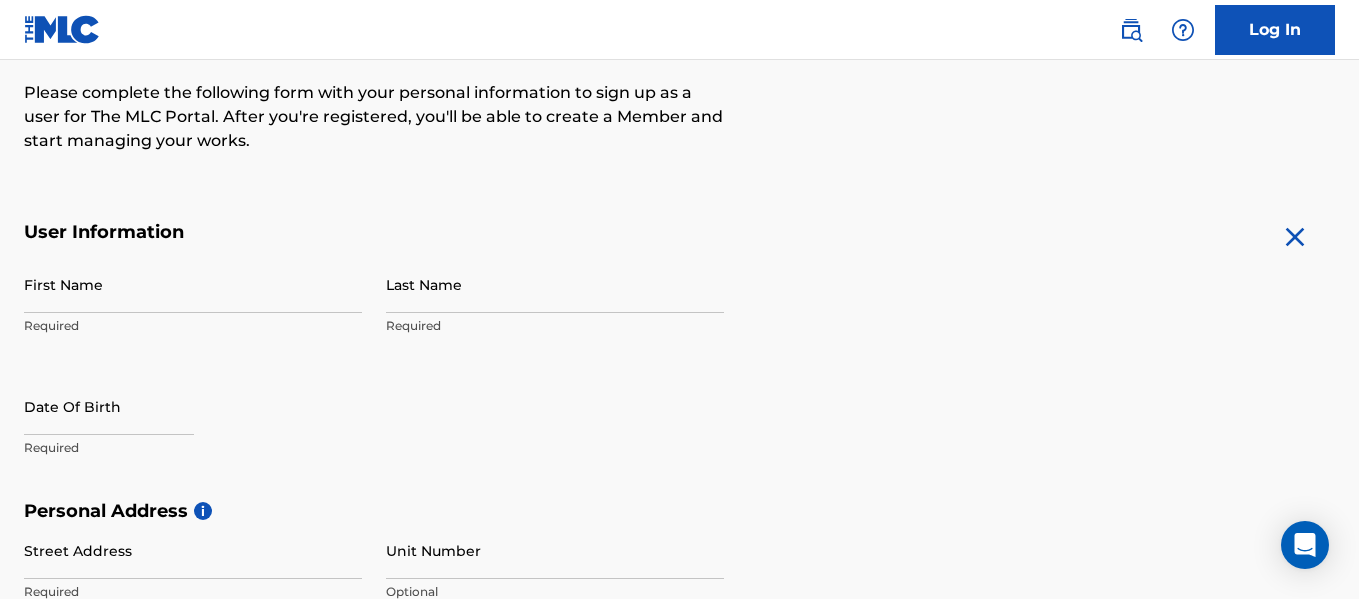 scroll, scrollTop: 300, scrollLeft: 0, axis: vertical 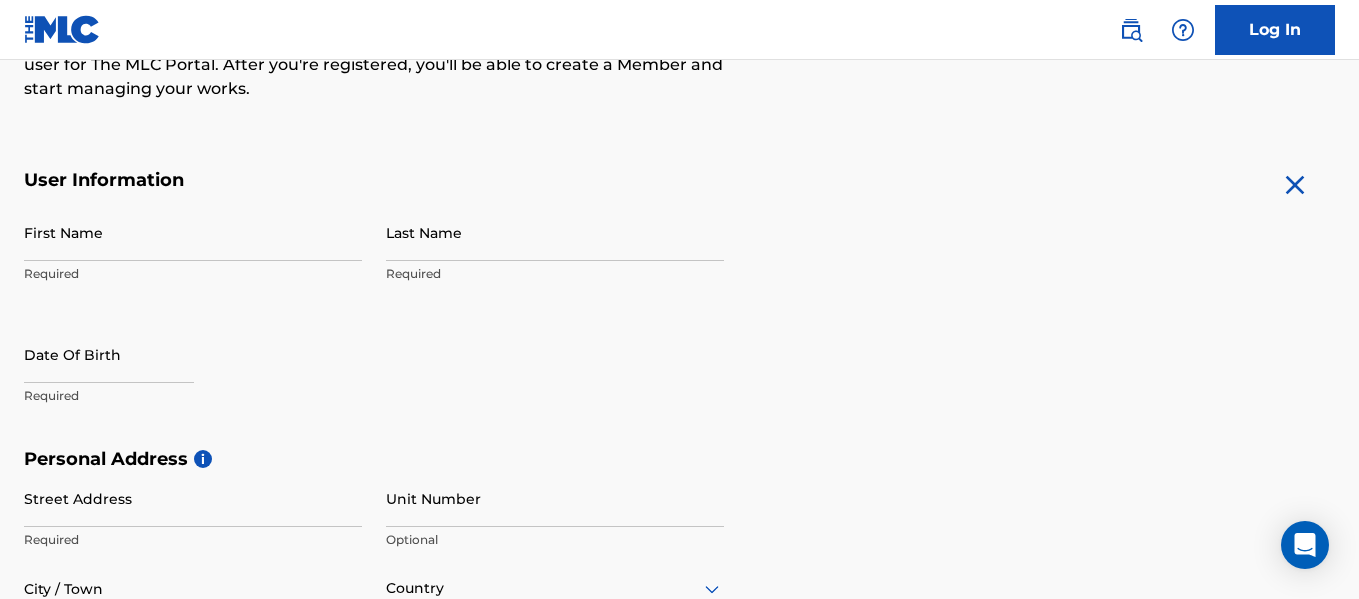 click on "First Name" at bounding box center (193, 232) 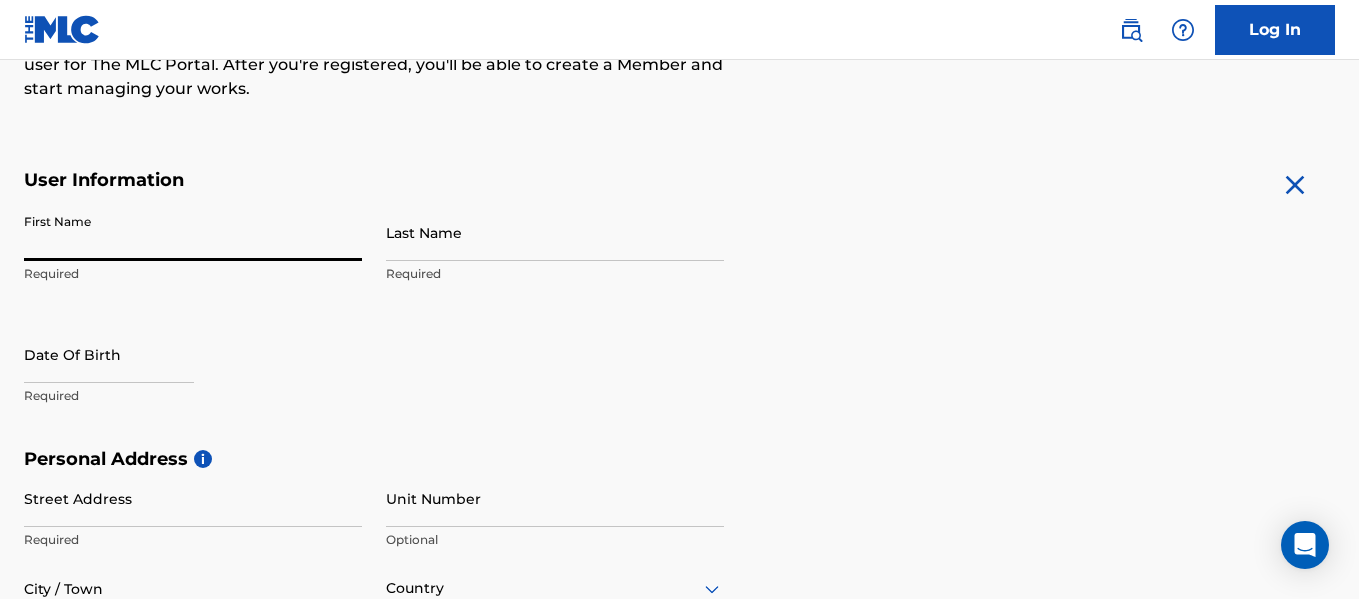type on "[PERSON_NAME]" 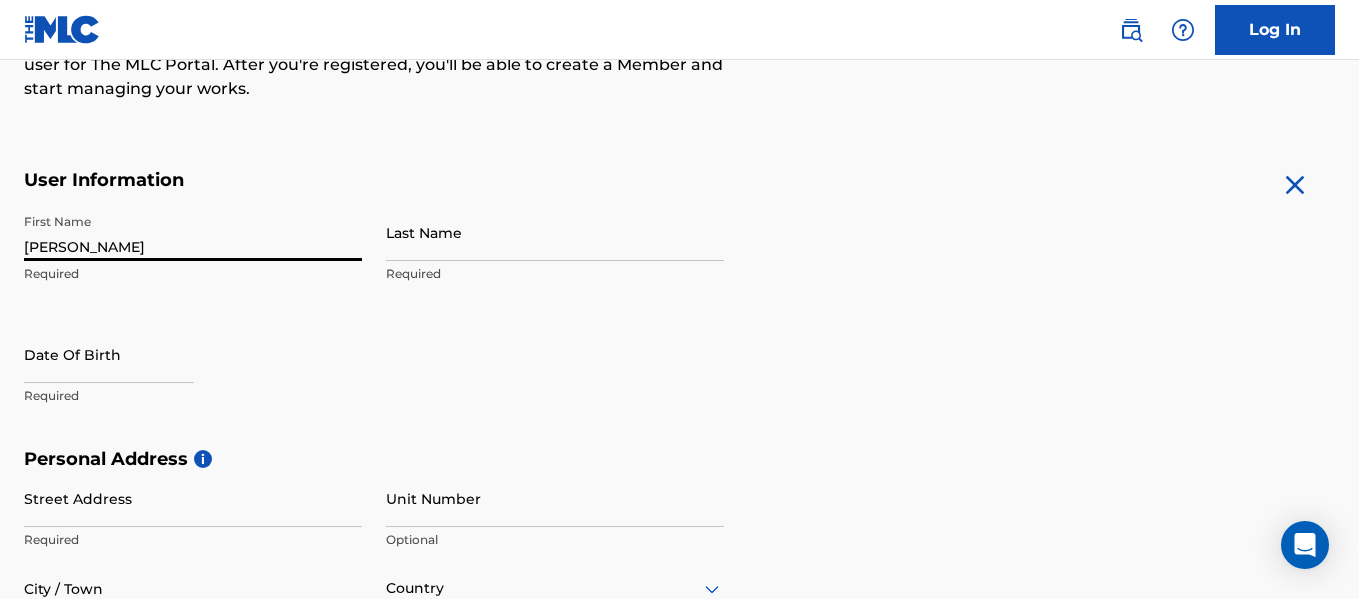 click on "Last Name" at bounding box center [555, 232] 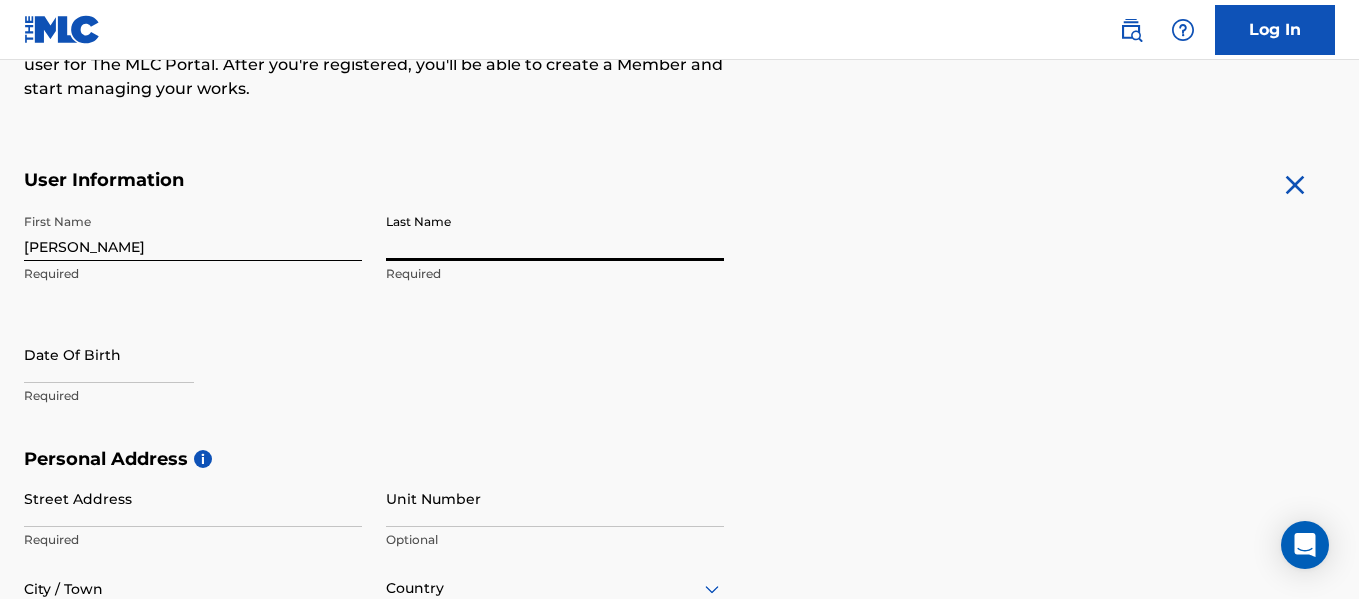 type on "[PERSON_NAME]" 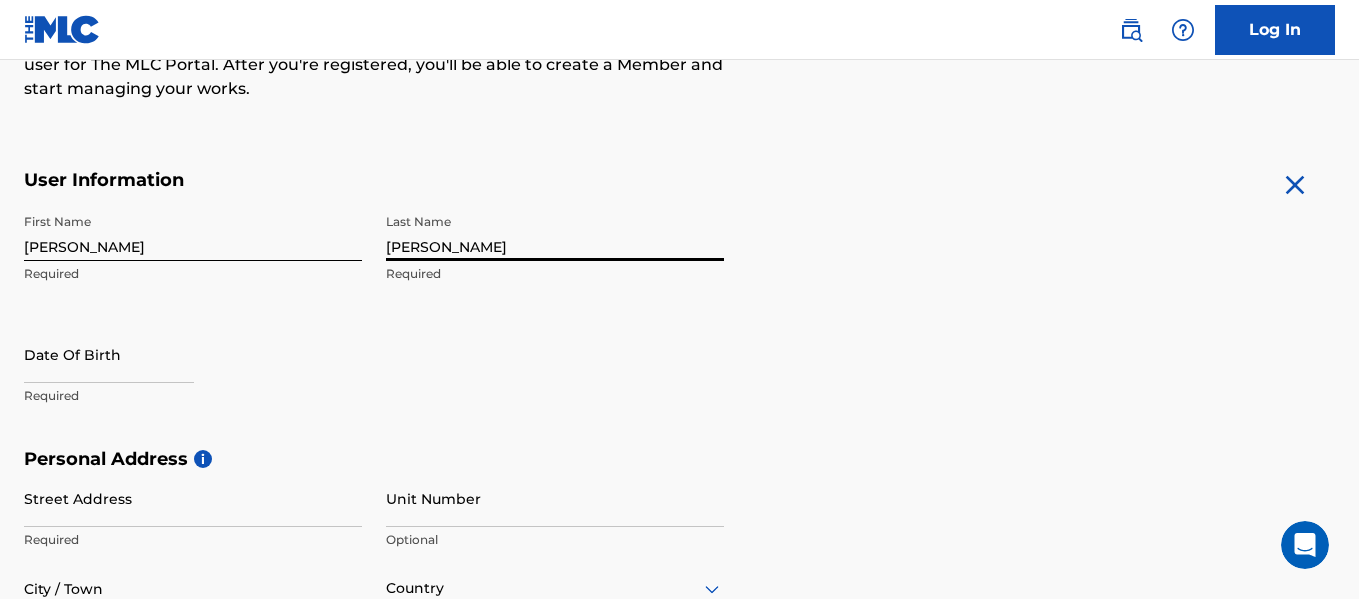 scroll, scrollTop: 0, scrollLeft: 0, axis: both 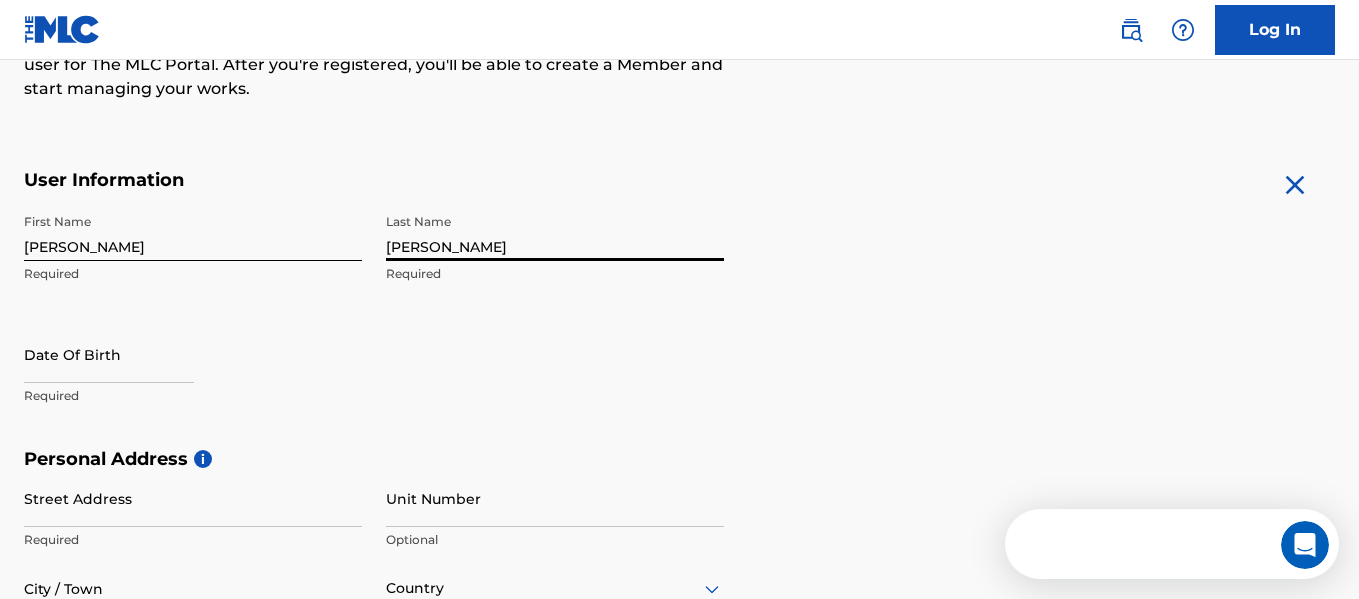 click at bounding box center (109, 354) 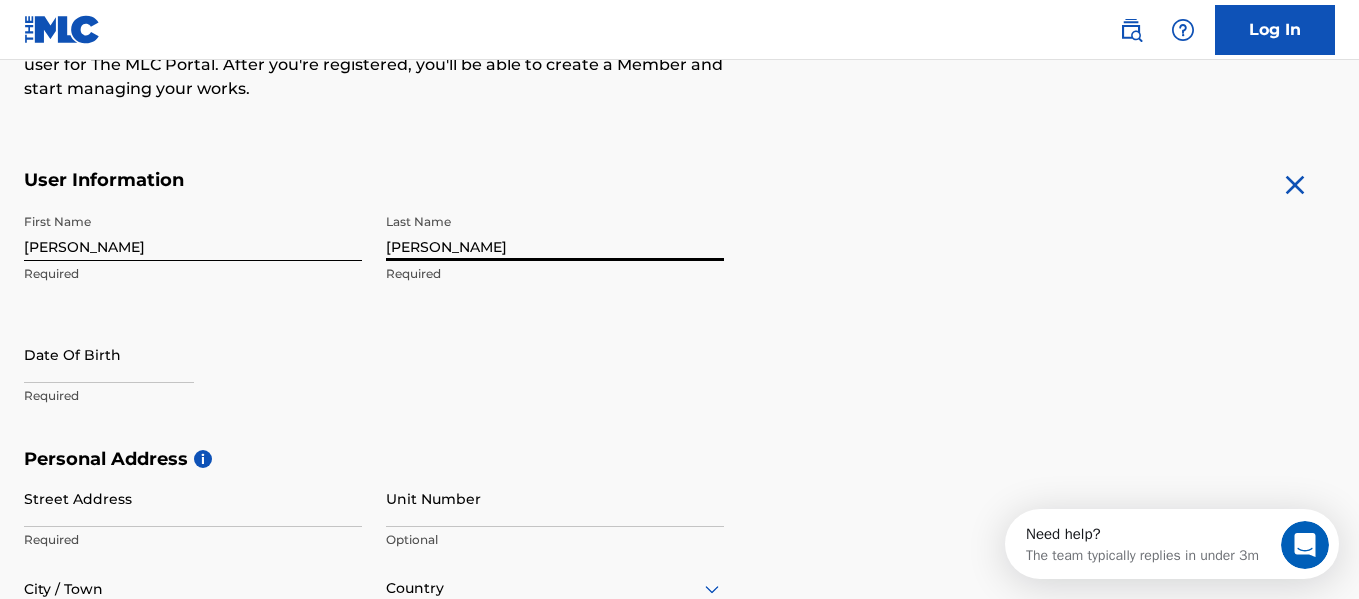scroll, scrollTop: 0, scrollLeft: 0, axis: both 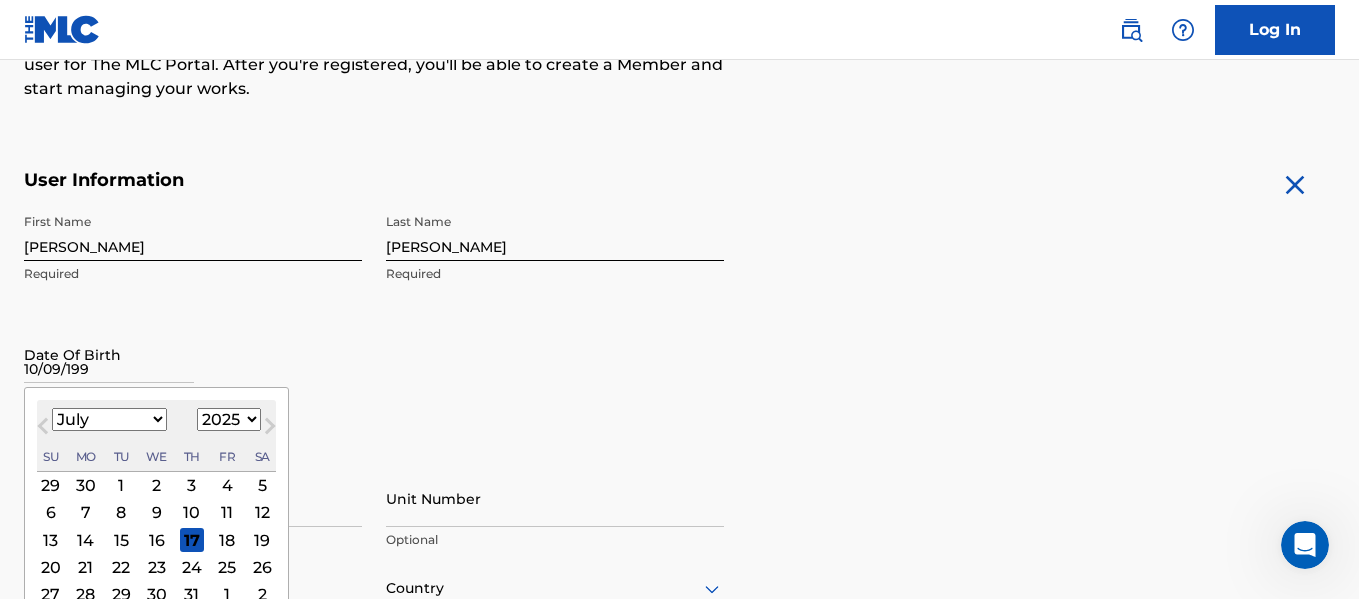 type on "[DATE]" 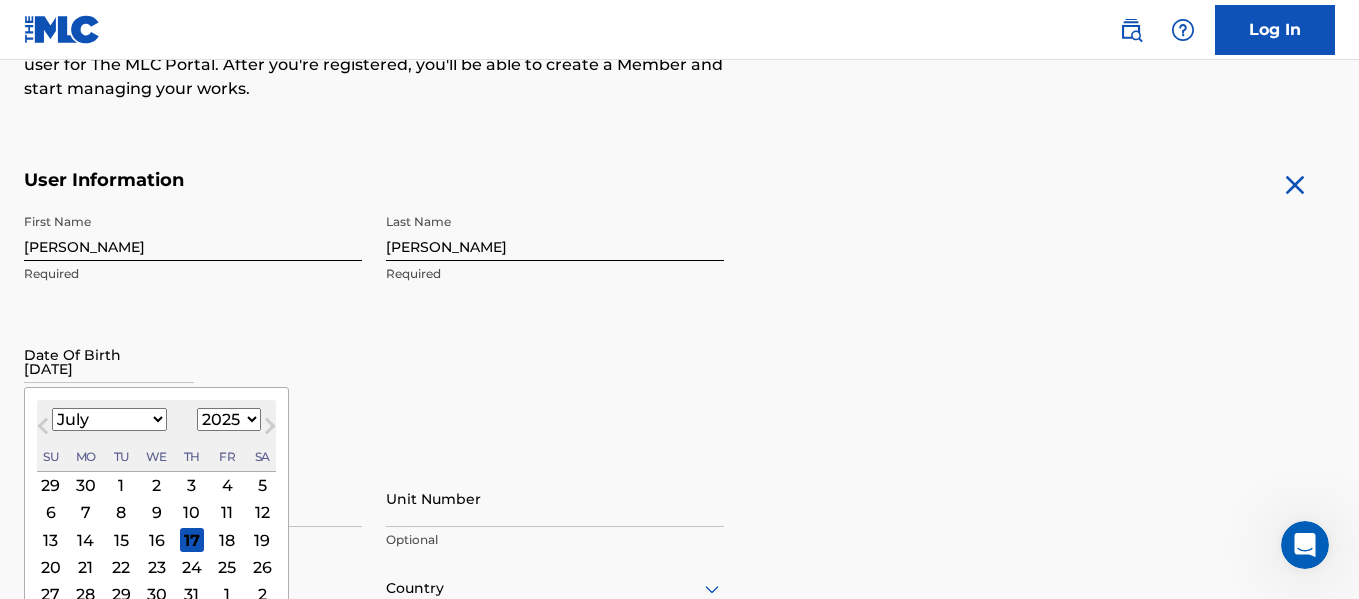type 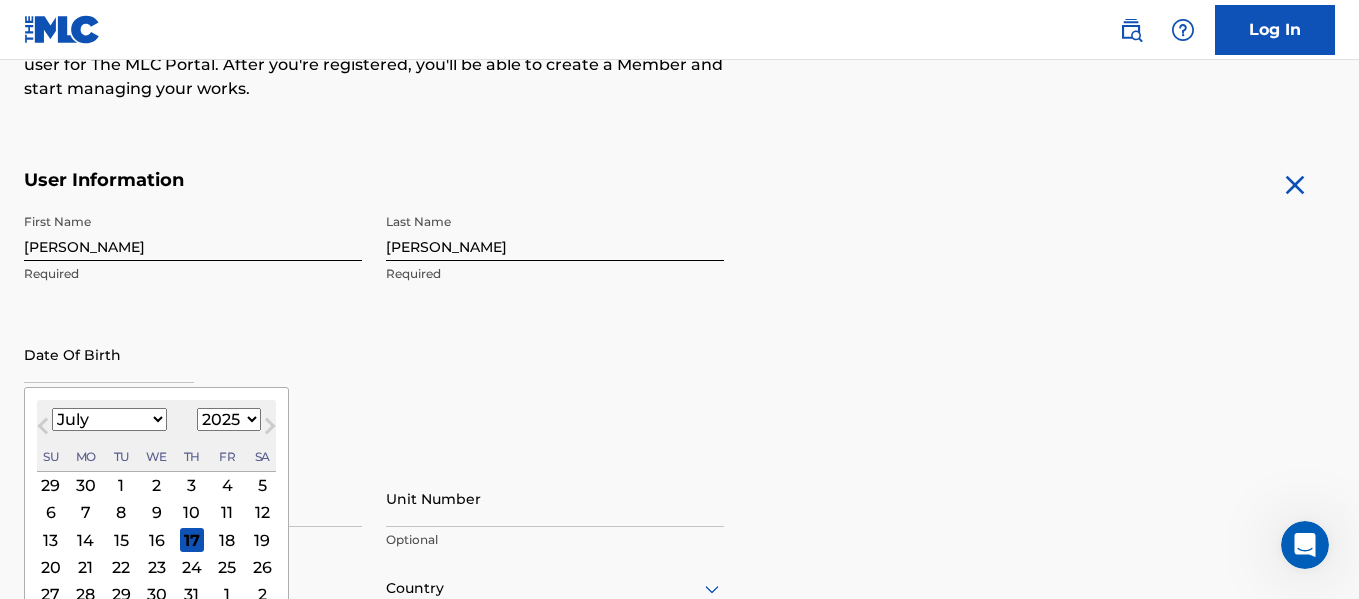 click on "First Name [PERSON_NAME] Required Last Name [PERSON_NAME] Required Date Of Birth Previous Month Next Month July [DATE] February March April May June July August September October November [DATE] 1900 1901 1902 1903 1904 1905 1906 1907 1908 1909 1910 1911 1912 1913 1914 1915 1916 1917 1918 1919 1920 1921 1922 1923 1924 1925 1926 1927 1928 1929 1930 1931 1932 1933 1934 1935 1936 1937 1938 1939 1940 1941 1942 1943 1944 1945 1946 1947 1948 1949 1950 1951 1952 1953 1954 1955 1956 1957 1958 1959 1960 1961 1962 1963 1964 1965 1966 1967 1968 1969 1970 1971 1972 1973 1974 1975 1976 1977 1978 1979 1980 1981 1982 1983 1984 1985 1986 1987 1988 1989 1990 1991 1992 1993 1994 1995 1996 1997 1998 1999 2000 2001 2002 2003 2004 2005 2006 2007 2008 2009 2010 2011 2012 2013 2014 2015 2016 2017 2018 2019 2020 2021 2022 2023 2024 2025 2026 2027 2028 2029 2030 2031 2032 2033 2034 2035 2036 2037 2038 2039 2040 2041 2042 2043 2044 2045 2046 2047 2048 2049 2050 2051 2052 2053 2054 2055 2056 2057 2058 2059 2060 2061 2062 2063 2064 2065" at bounding box center (374, 326) 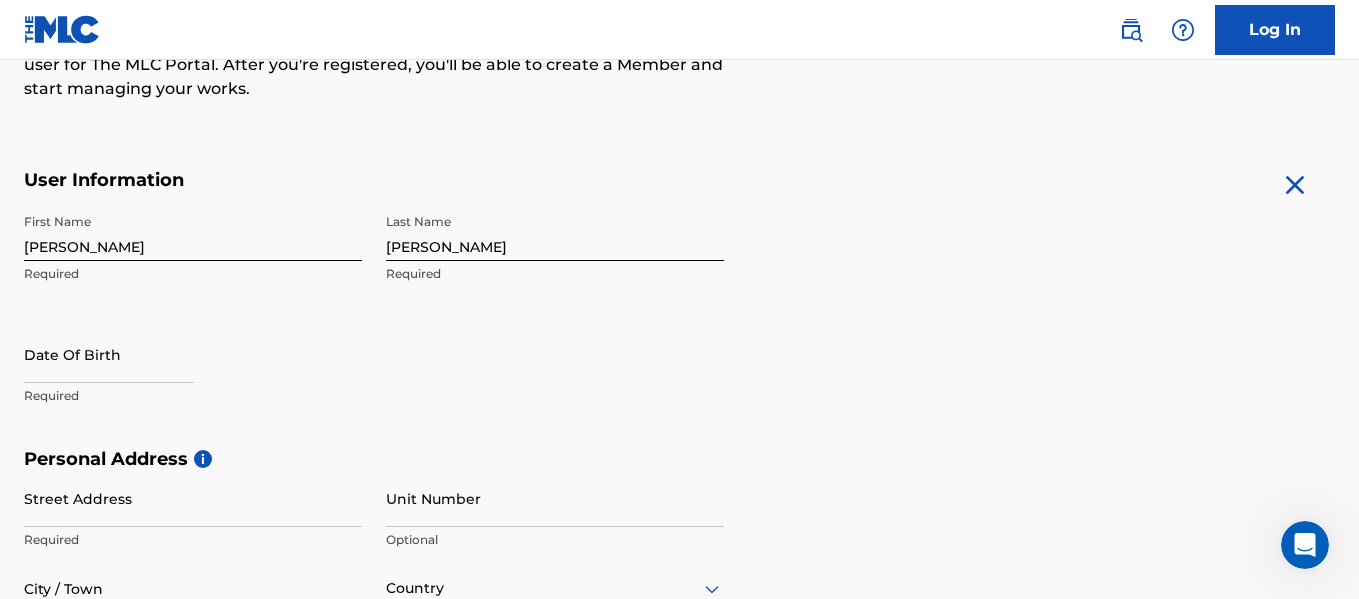 click at bounding box center [109, 354] 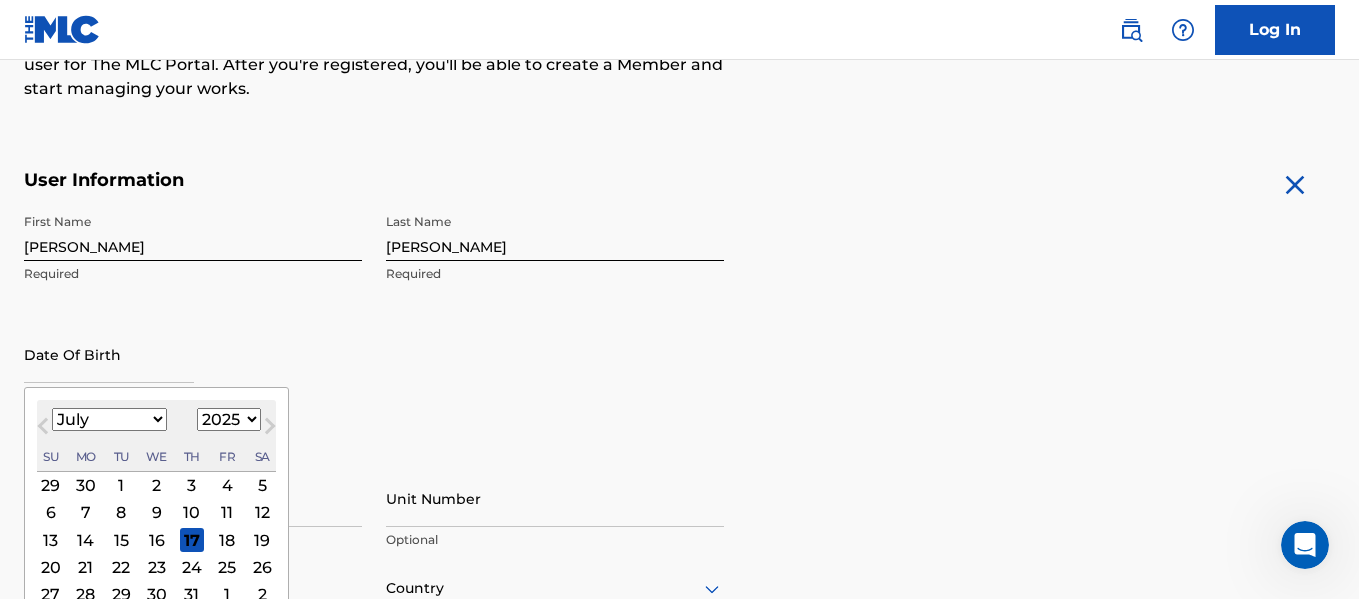 click on "1899 1900 1901 1902 1903 1904 1905 1906 1907 1908 1909 1910 1911 1912 1913 1914 1915 1916 1917 1918 1919 1920 1921 1922 1923 1924 1925 1926 1927 1928 1929 1930 1931 1932 1933 1934 1935 1936 1937 1938 1939 1940 1941 1942 1943 1944 1945 1946 1947 1948 1949 1950 1951 1952 1953 1954 1955 1956 1957 1958 1959 1960 1961 1962 1963 1964 1965 1966 1967 1968 1969 1970 1971 1972 1973 1974 1975 1976 1977 1978 1979 1980 1981 1982 1983 1984 1985 1986 1987 1988 1989 1990 1991 1992 1993 1994 1995 1996 1997 1998 1999 2000 2001 2002 2003 2004 2005 2006 2007 2008 2009 2010 2011 2012 2013 2014 2015 2016 2017 2018 2019 2020 2021 2022 2023 2024 2025 2026 2027 2028 2029 2030 2031 2032 2033 2034 2035 2036 2037 2038 2039 2040 2041 2042 2043 2044 2045 2046 2047 2048 2049 2050 2051 2052 2053 2054 2055 2056 2057 2058 2059 2060 2061 2062 2063 2064 2065 2066 2067 2068 2069 2070 2071 2072 2073 2074 2075 2076 2077 2078 2079 2080 2081 2082 2083 2084 2085 2086 2087 2088 2089 2090 2091 2092 2093 2094 2095 2096 2097 2098 2099 2100" at bounding box center (229, 419) 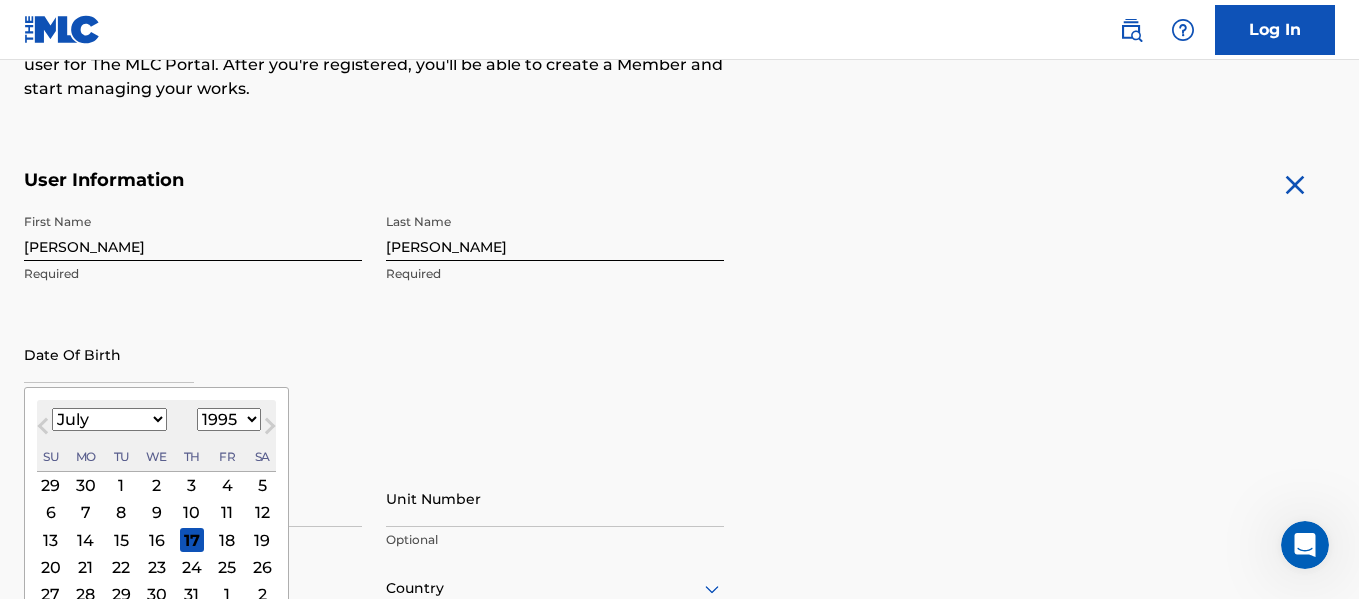 click on "1899 1900 1901 1902 1903 1904 1905 1906 1907 1908 1909 1910 1911 1912 1913 1914 1915 1916 1917 1918 1919 1920 1921 1922 1923 1924 1925 1926 1927 1928 1929 1930 1931 1932 1933 1934 1935 1936 1937 1938 1939 1940 1941 1942 1943 1944 1945 1946 1947 1948 1949 1950 1951 1952 1953 1954 1955 1956 1957 1958 1959 1960 1961 1962 1963 1964 1965 1966 1967 1968 1969 1970 1971 1972 1973 1974 1975 1976 1977 1978 1979 1980 1981 1982 1983 1984 1985 1986 1987 1988 1989 1990 1991 1992 1993 1994 1995 1996 1997 1998 1999 2000 2001 2002 2003 2004 2005 2006 2007 2008 2009 2010 2011 2012 2013 2014 2015 2016 2017 2018 2019 2020 2021 2022 2023 2024 2025 2026 2027 2028 2029 2030 2031 2032 2033 2034 2035 2036 2037 2038 2039 2040 2041 2042 2043 2044 2045 2046 2047 2048 2049 2050 2051 2052 2053 2054 2055 2056 2057 2058 2059 2060 2061 2062 2063 2064 2065 2066 2067 2068 2069 2070 2071 2072 2073 2074 2075 2076 2077 2078 2079 2080 2081 2082 2083 2084 2085 2086 2087 2088 2089 2090 2091 2092 2093 2094 2095 2096 2097 2098 2099 2100" at bounding box center [229, 419] 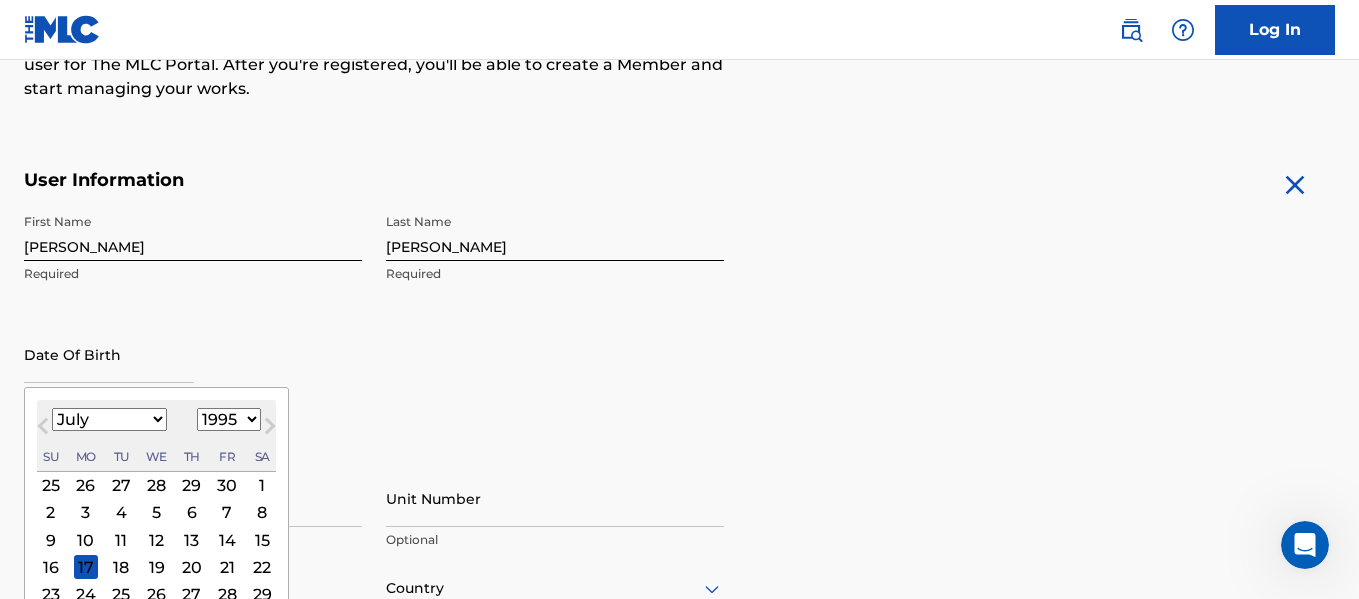 click on "January February March April May June July August September October November December" at bounding box center [109, 419] 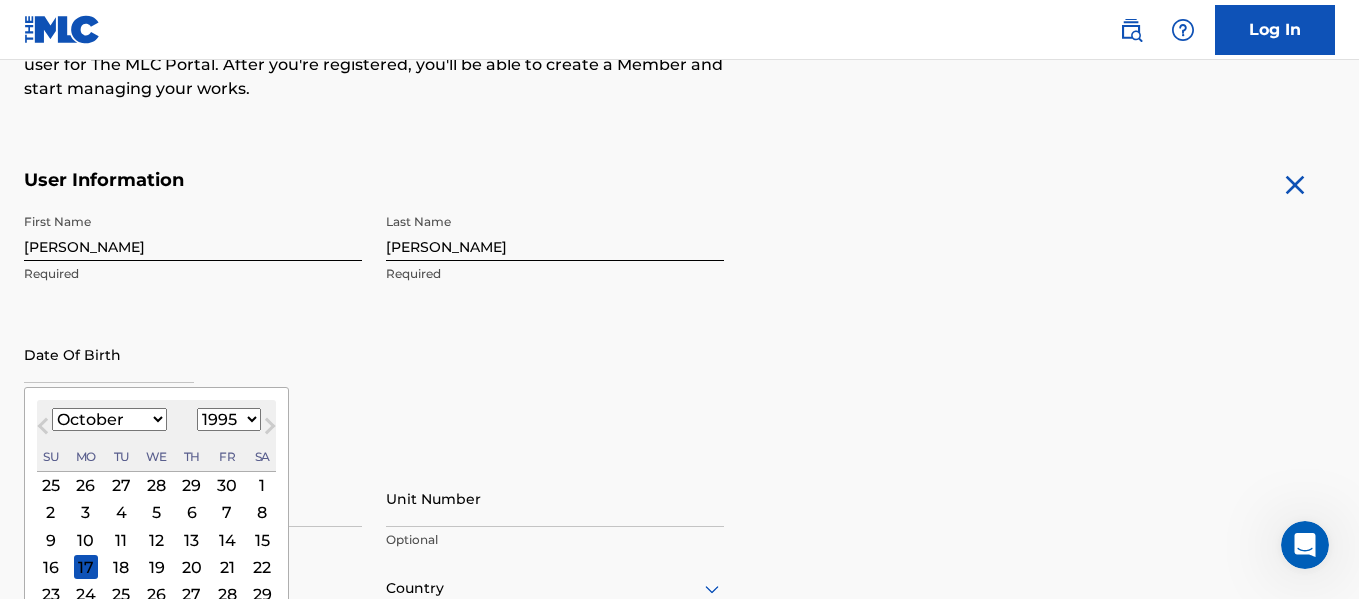 click on "January February March April May June July August September October November December" at bounding box center [109, 419] 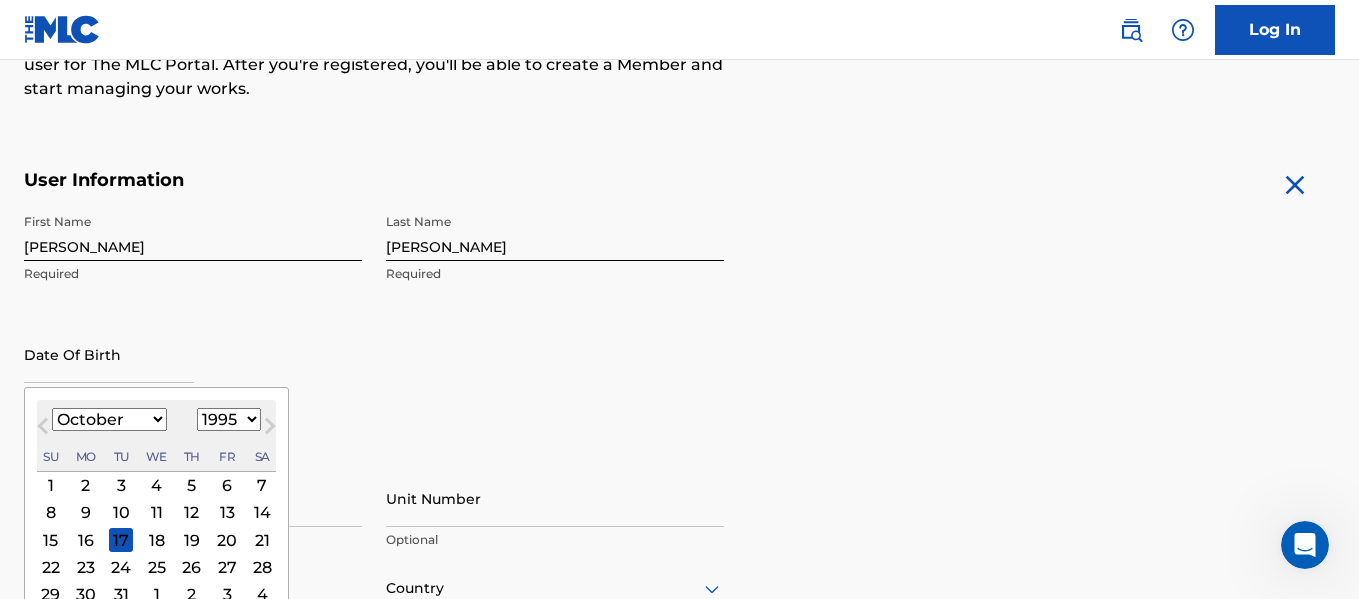 click on "9" at bounding box center (86, 513) 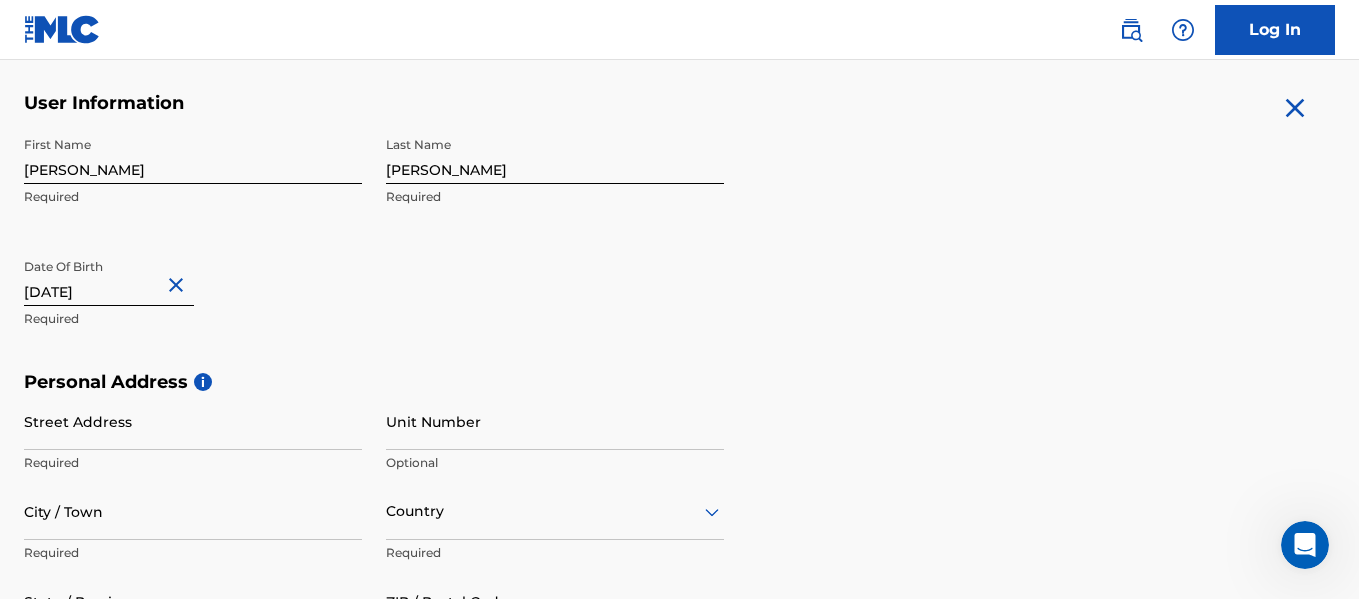 scroll, scrollTop: 400, scrollLeft: 0, axis: vertical 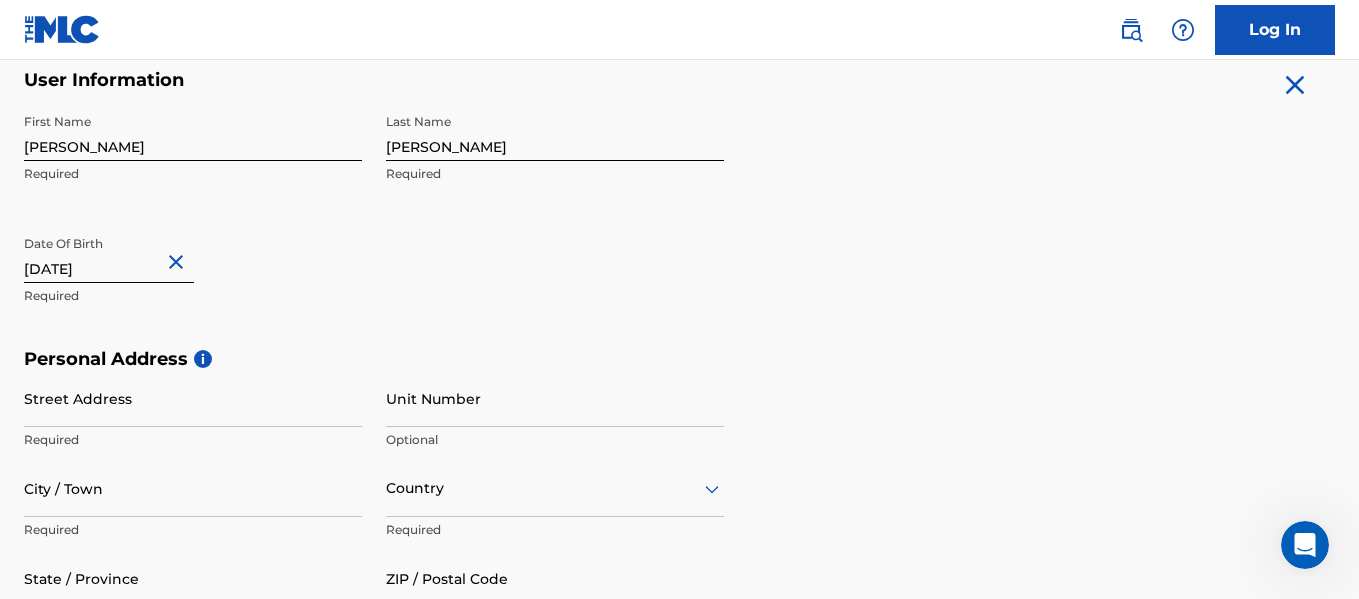 click on "Street Address" at bounding box center [193, 398] 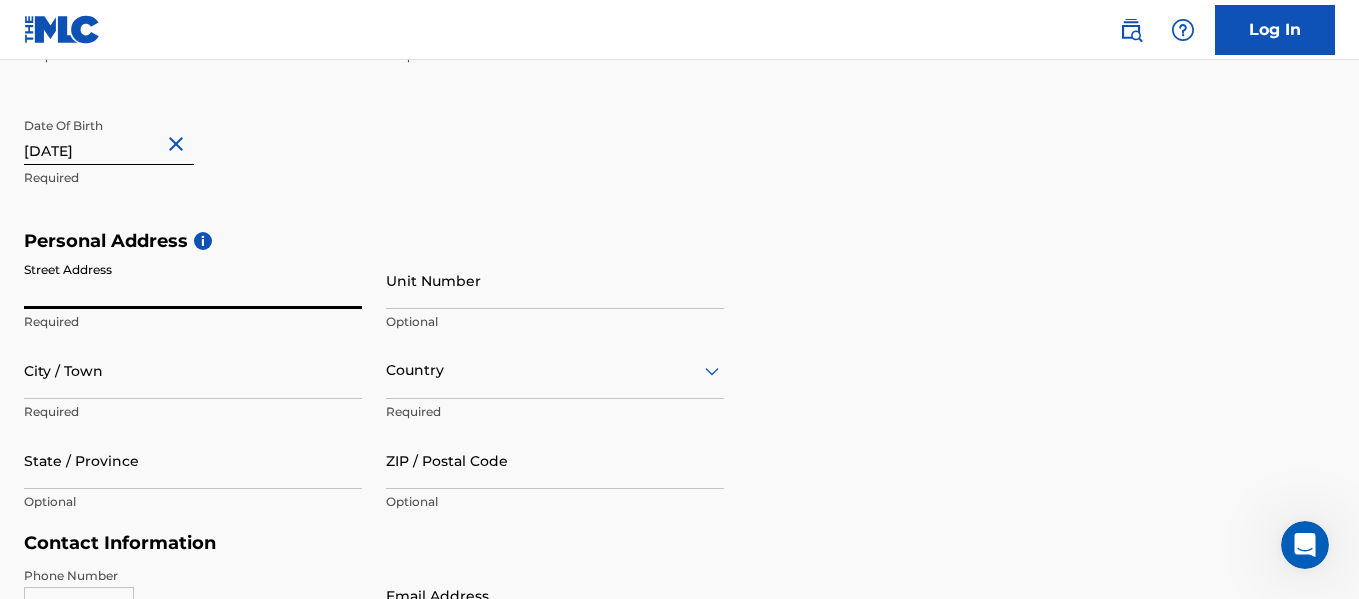 scroll, scrollTop: 500, scrollLeft: 0, axis: vertical 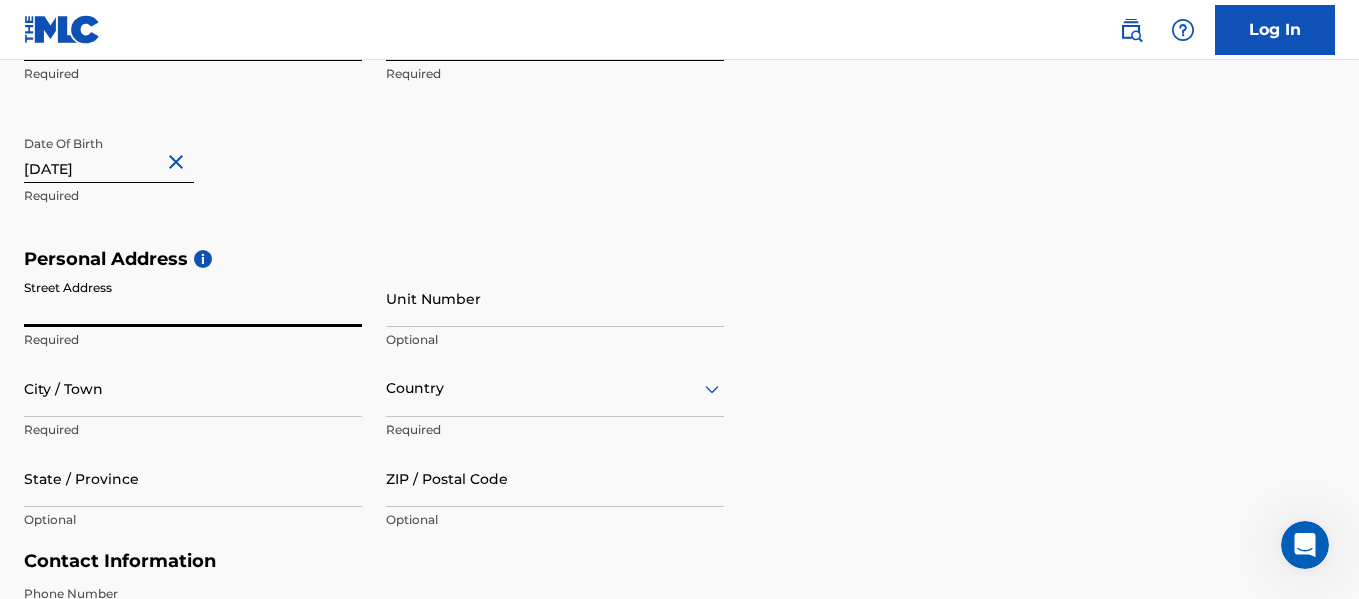 click on "Street Address" at bounding box center [193, 298] 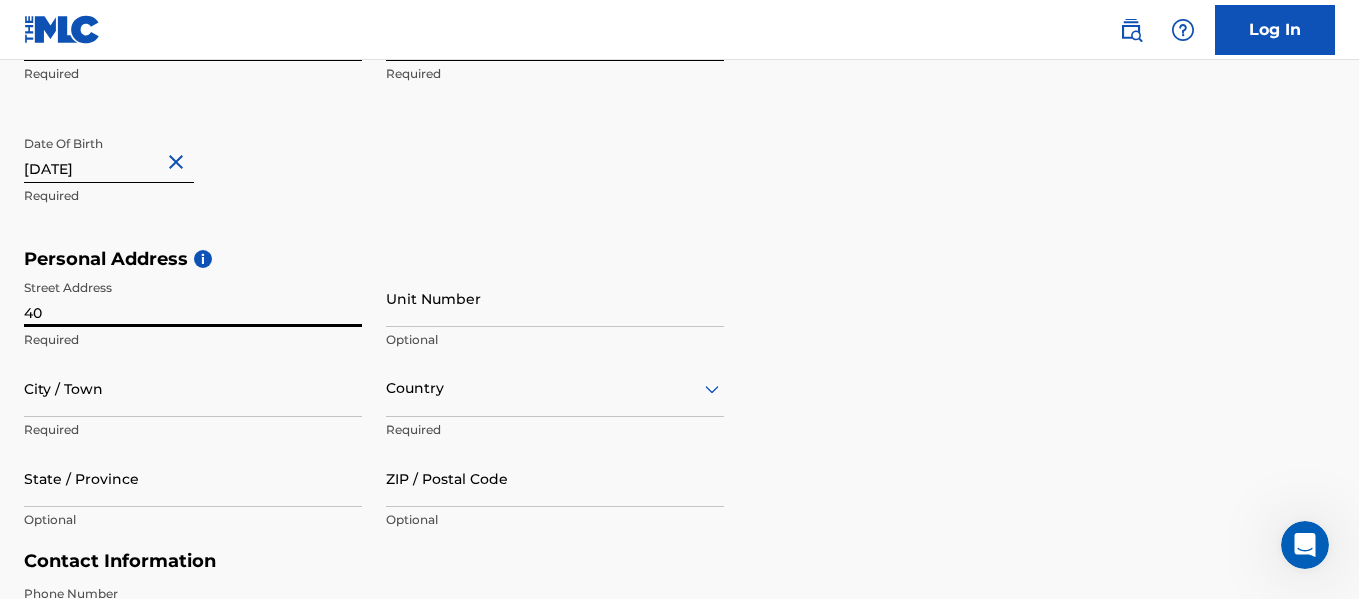 type on "4" 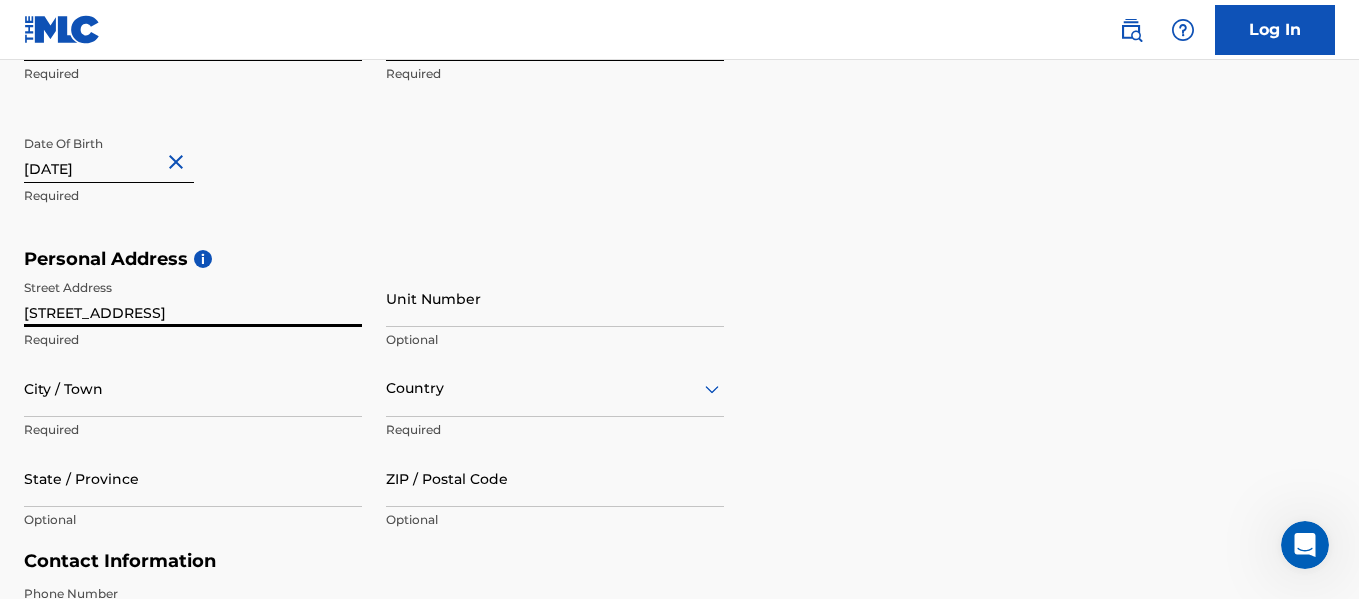 type on "[STREET_ADDRESS]" 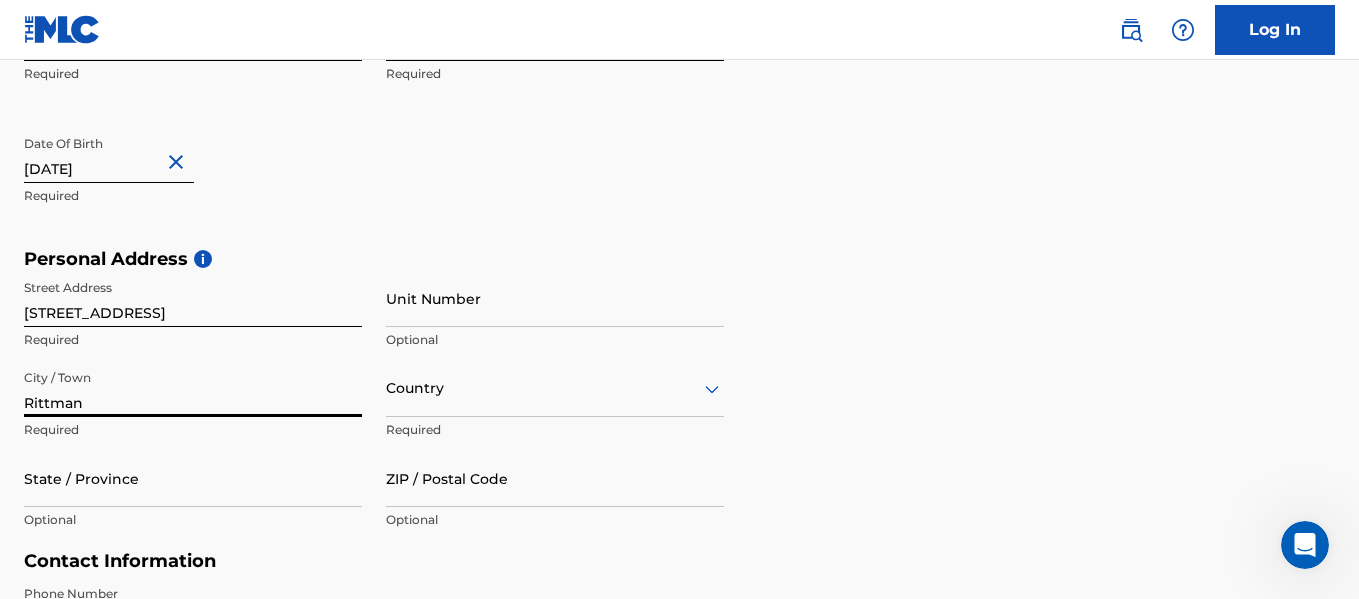 type on "Rittman" 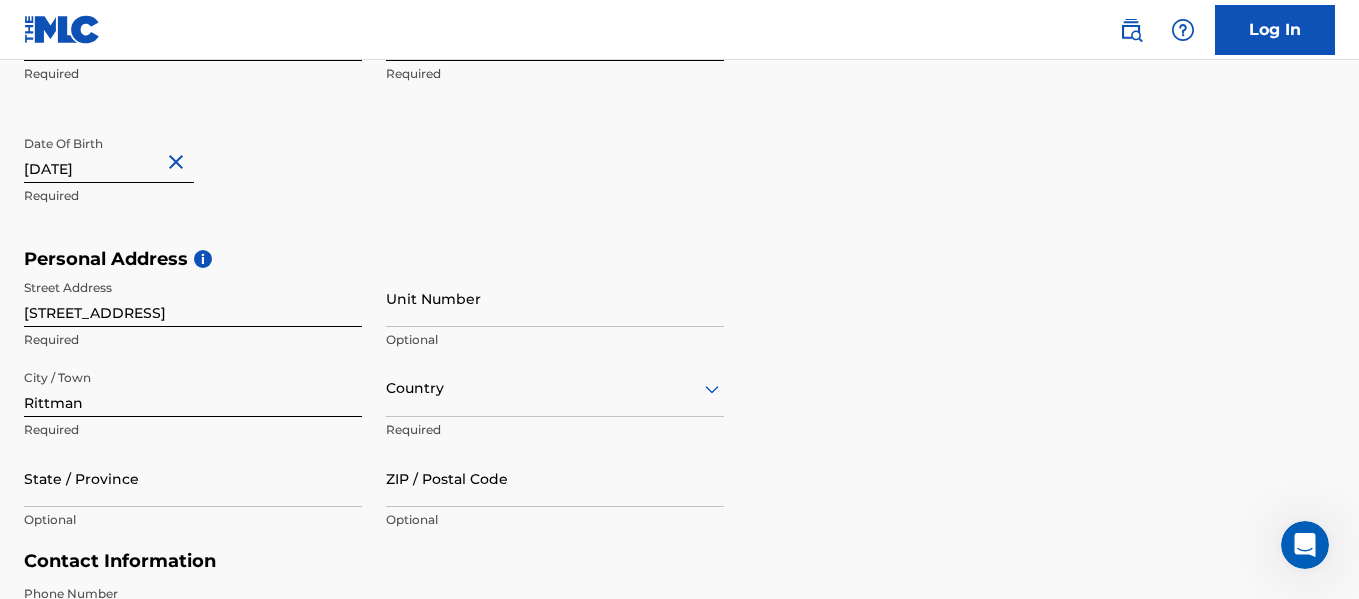 type on "u" 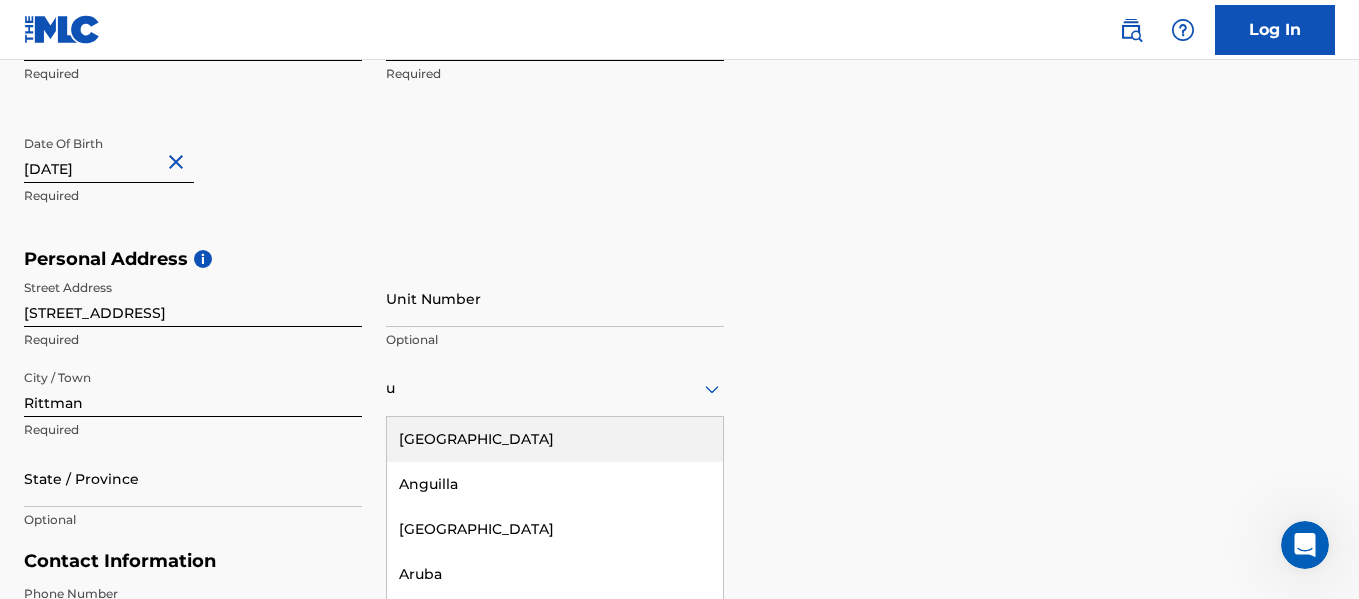 scroll, scrollTop: 619, scrollLeft: 0, axis: vertical 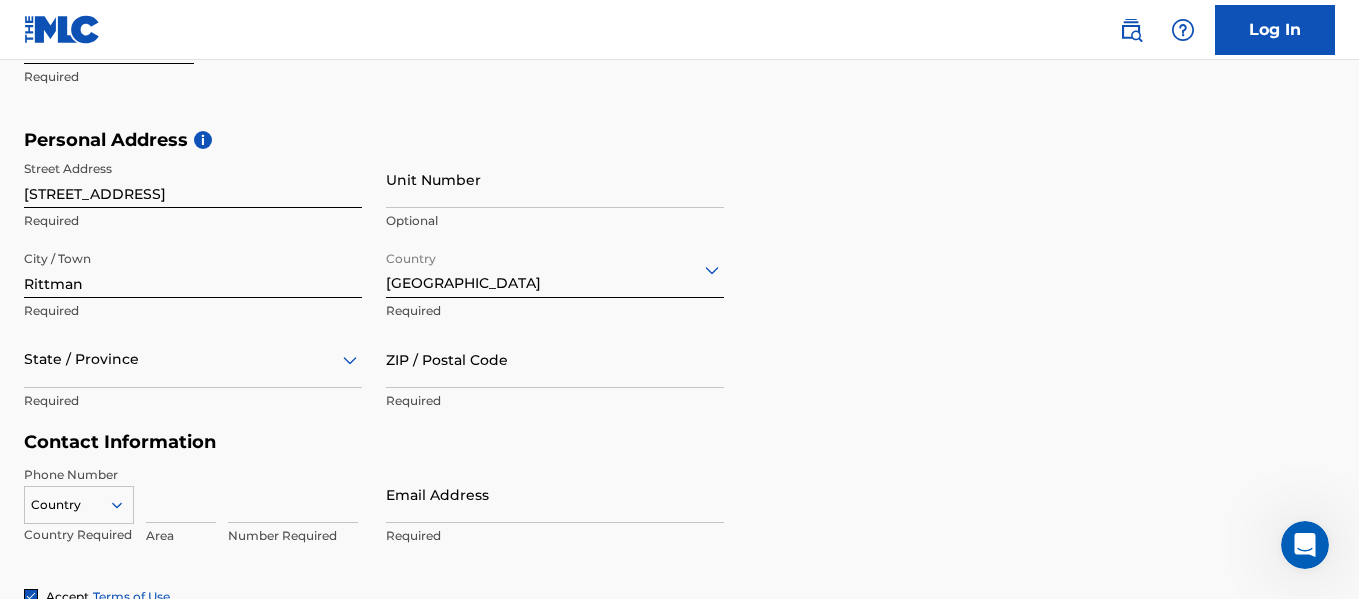 type on "o" 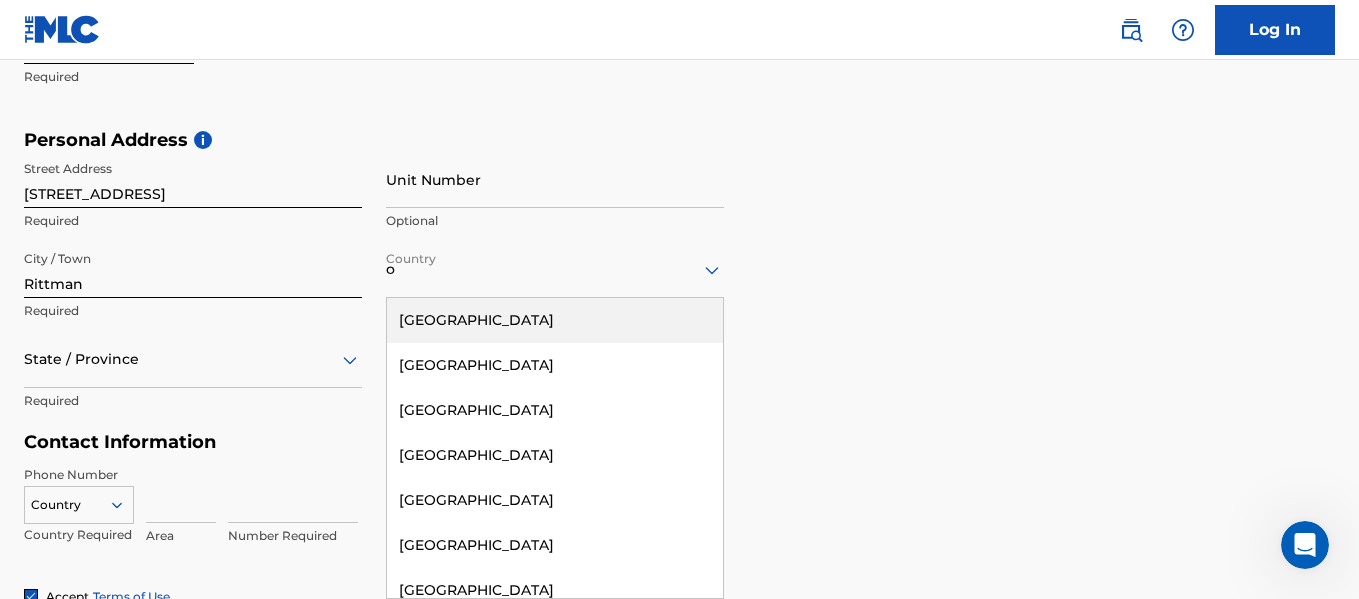 type 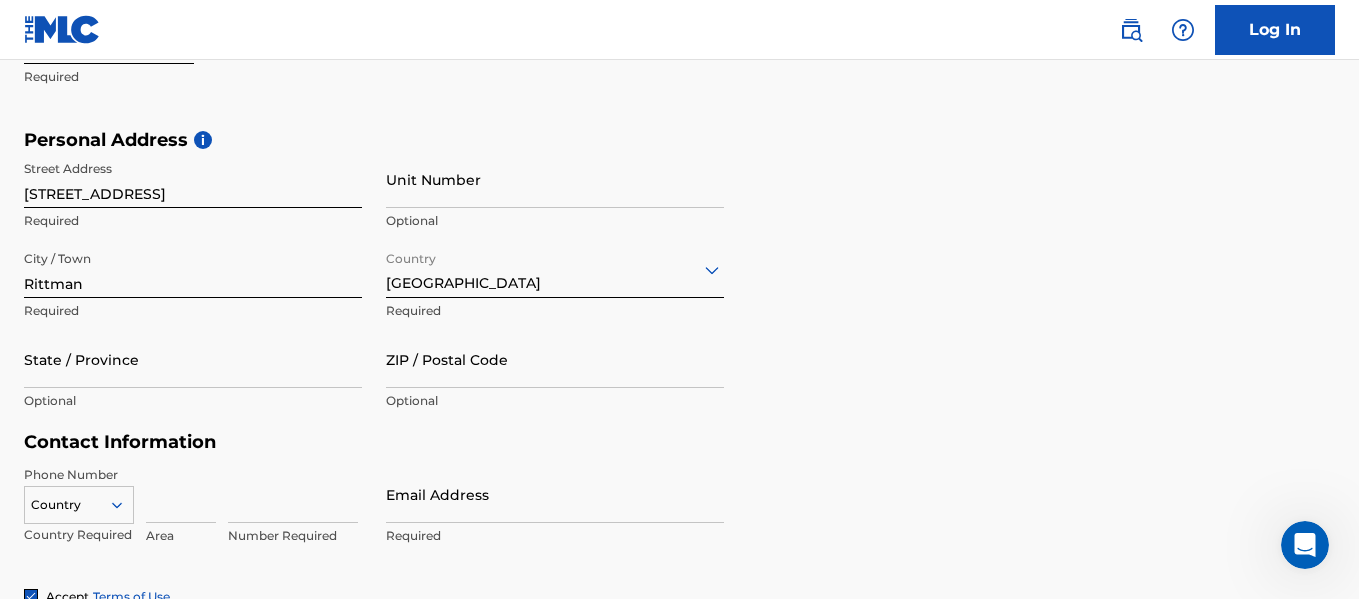 click at bounding box center (555, 269) 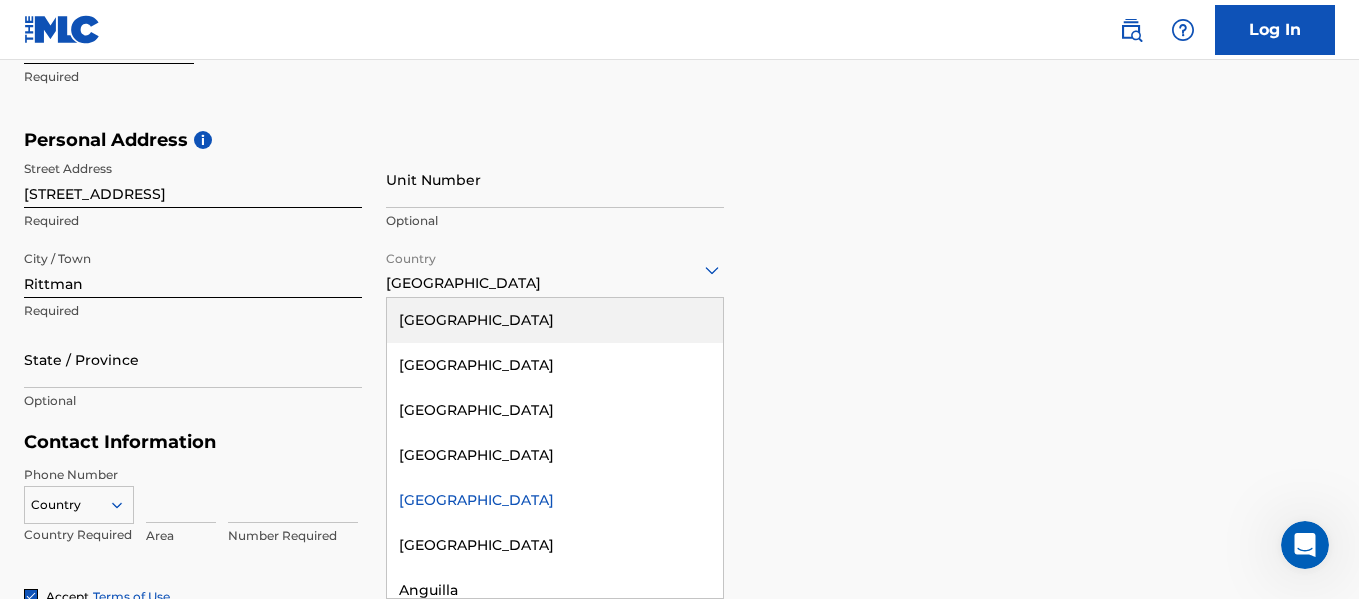 click on "[GEOGRAPHIC_DATA]" at bounding box center [555, 320] 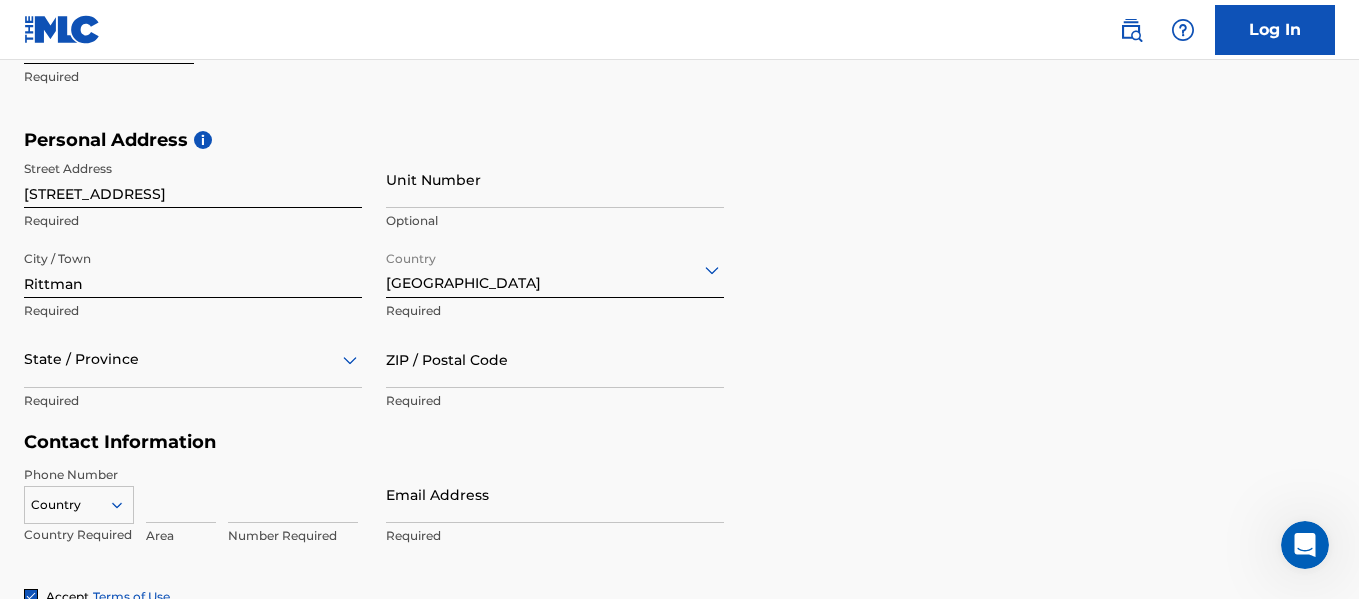click on "State / Province" at bounding box center (193, 359) 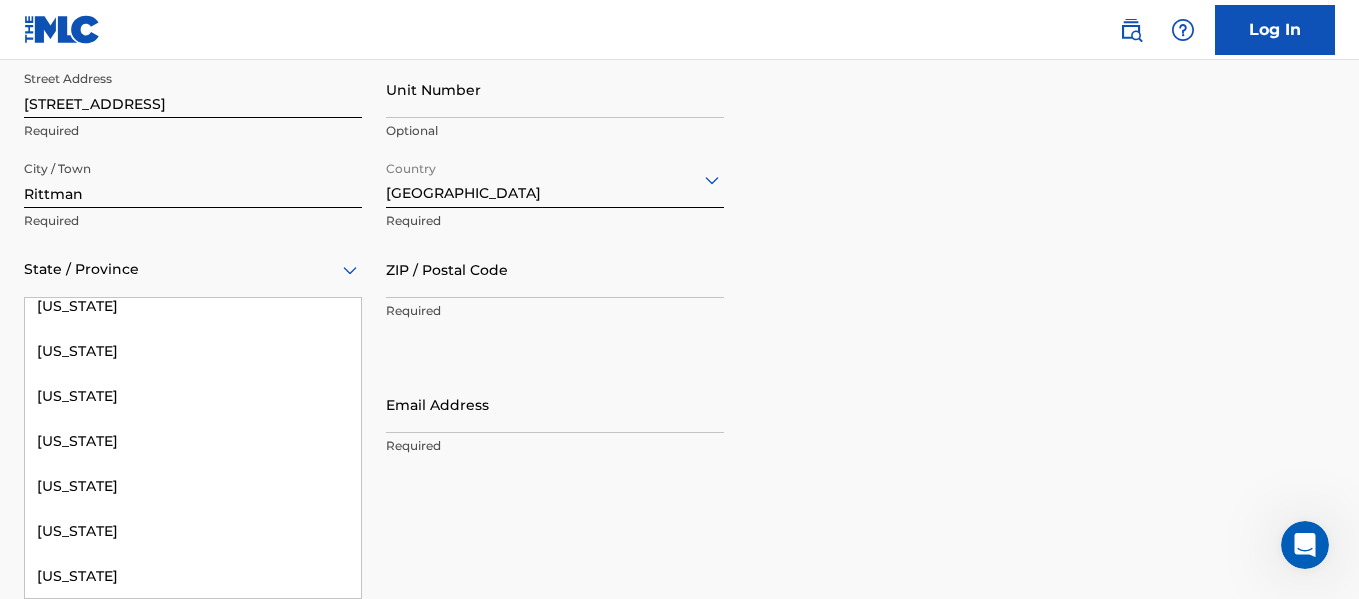 scroll, scrollTop: 1600, scrollLeft: 0, axis: vertical 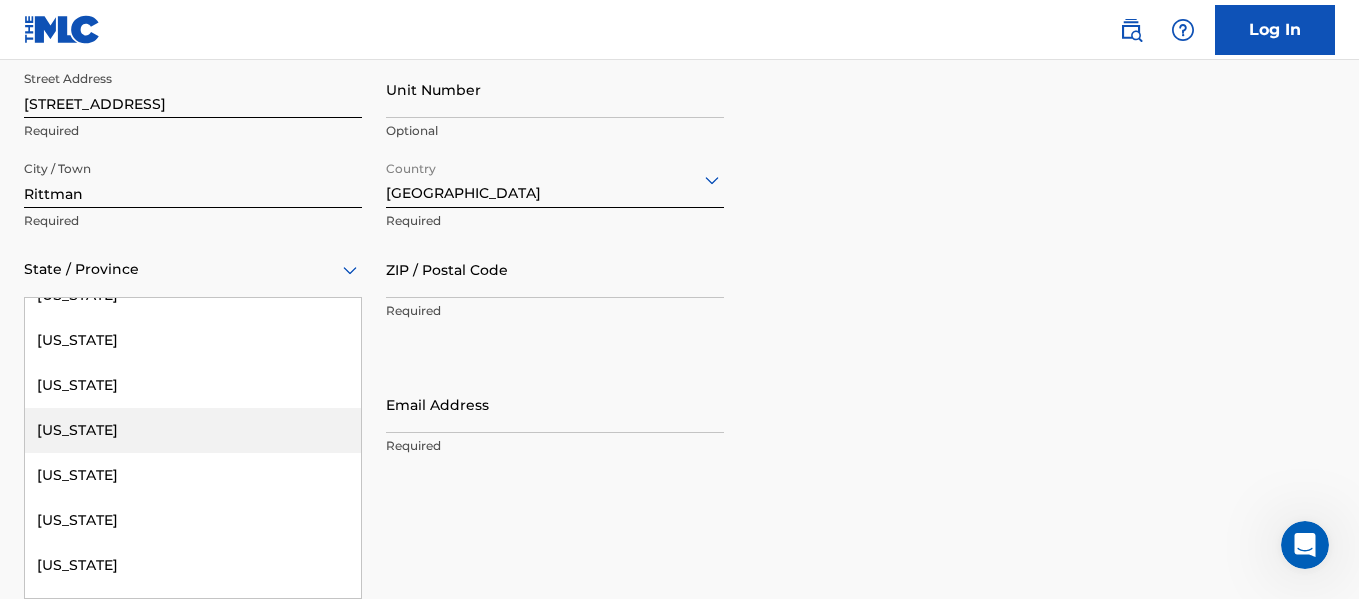 click on "[US_STATE]" at bounding box center (193, 430) 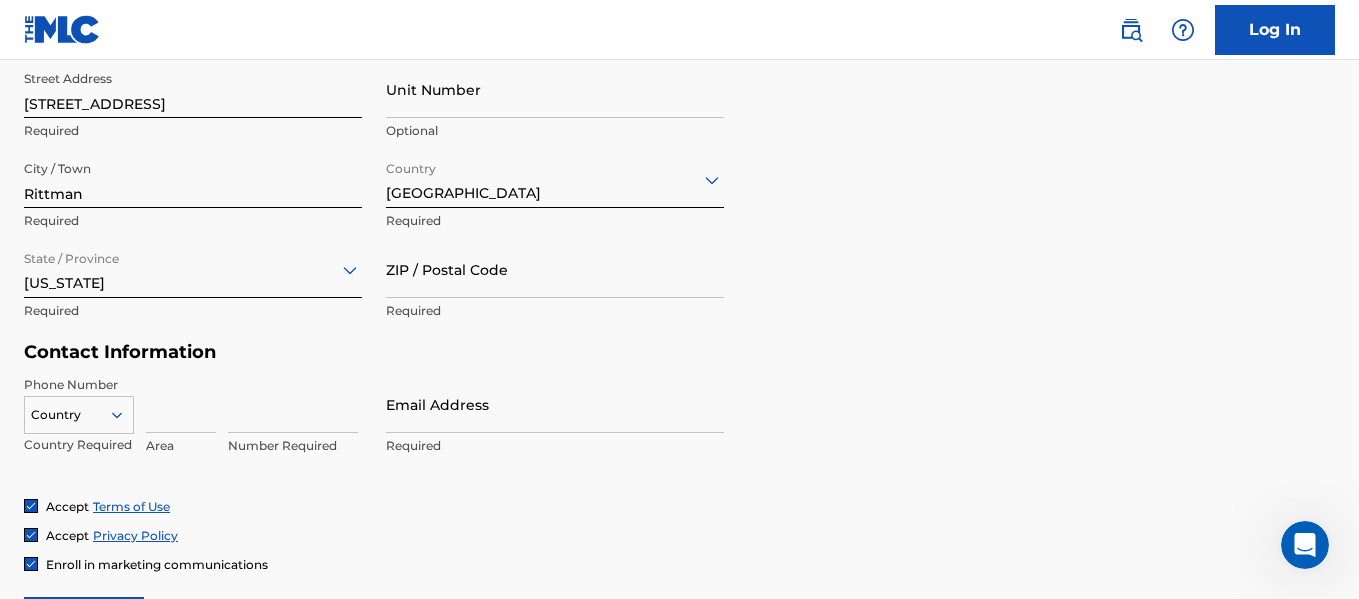 click on "ZIP / Postal Code" at bounding box center (555, 269) 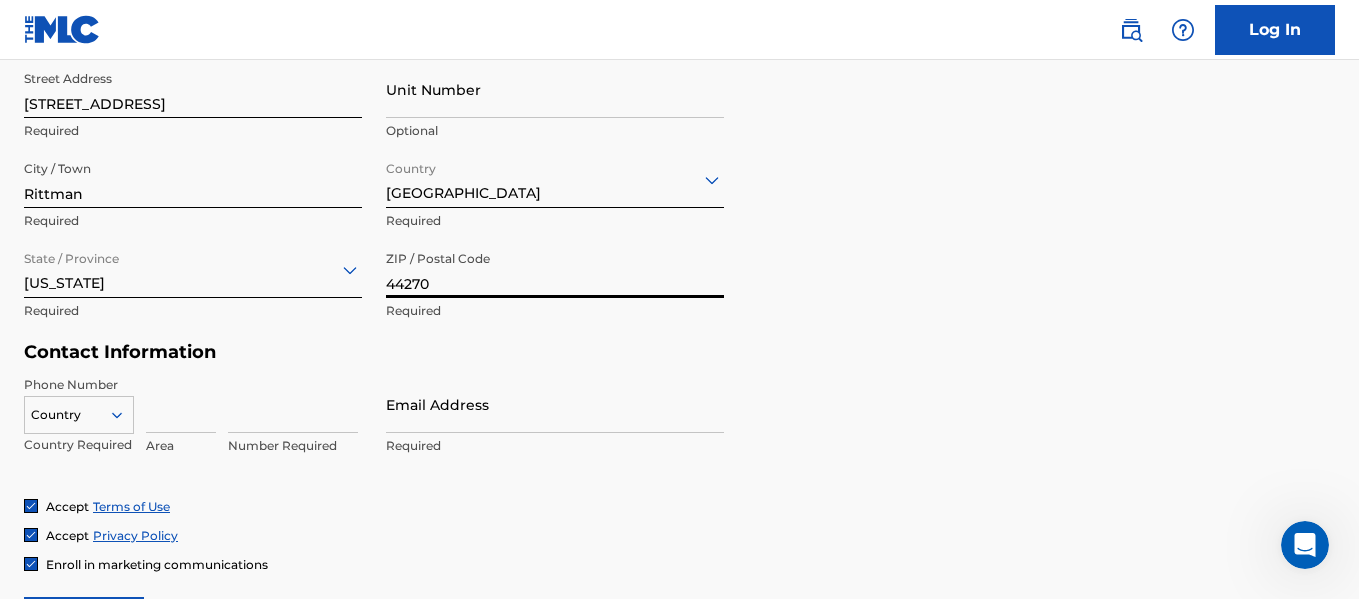type on "44270" 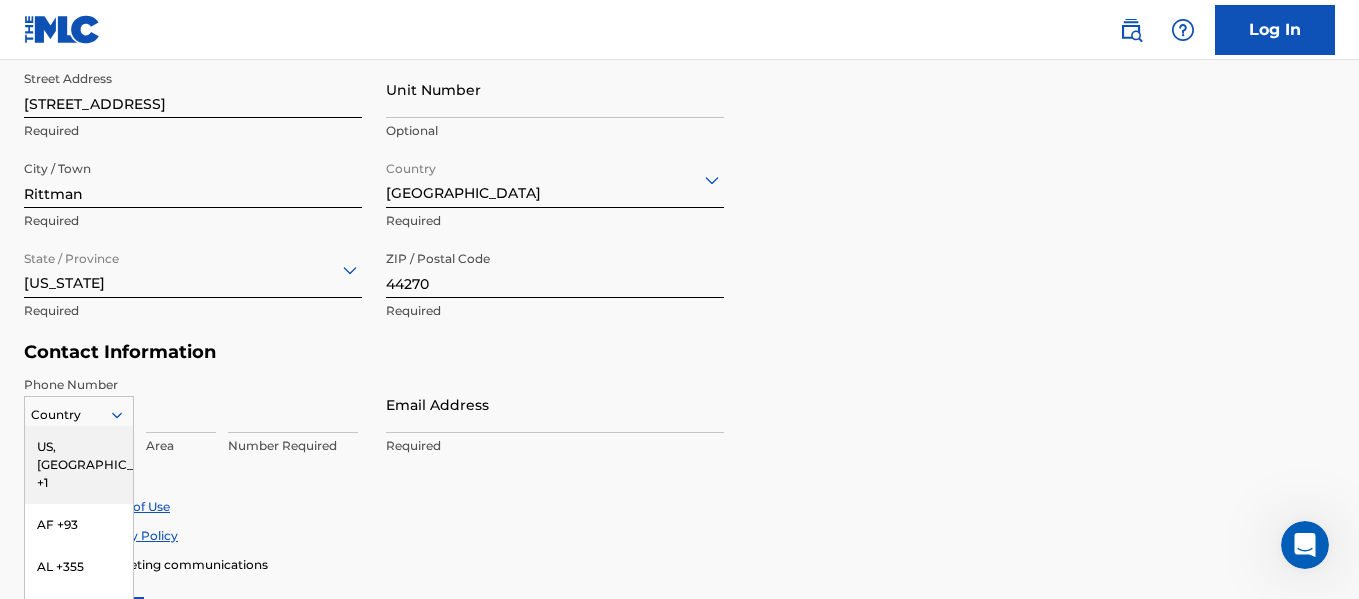 click on "216 results available. Use Up and Down to choose options, press Enter to select the currently focused option, press Escape to exit the menu, press Tab to select the option and exit the menu. Country [GEOGRAPHIC_DATA], [GEOGRAPHIC_DATA] +1 AF +93 AL +355 DZ +213 AD +376 AO +244 AI +1264 AG +1268 AR +54 AM +374 AW +297 AU +61 AT +43 AZ +994 BS +1242 BH +973 BD +880 BB +1246 BY +375 BE +32 BZ +501 BJ +229 BM +1441 BT +975 BO +591 BA +387 BW +267 BR +55 BN +673 BG +359 BF +226 BI +257 KH +855 CM +237 CV +238 KY +1345 CF +236 TD +235 CL +56 CN +86 CO +57 KM +269 CG, CD +242 CK +682 CR +506 CI +225 HR +385 CU +53 CY +357 CZ +420 DK +45 DJ +253 DM +1767 DO +1809 EC +593 EG +20 SV +503 GQ +240 ER +291 EE +372 ET +251 FK +500 FO +298 FJ +679 FI +358 FR +33 GF +594 PF +689 GA +241 GM +220 GE +995 DE +49 GH +233 GI +350 GR +30 GL +299 GD +1473 GP +590 GT +502 GN +224 GW +245 GY +592 HT +509 VA, IT +39 HN +504 HK +852 HU +36 IS +354 IN +91 ID +62 IR +98 IQ +964 IE +353 IL +972 JM +1876 JP +81 JO +962 KZ +7 KE +254 KI +686 KP +850 KR +82 KW +965" at bounding box center [79, 411] 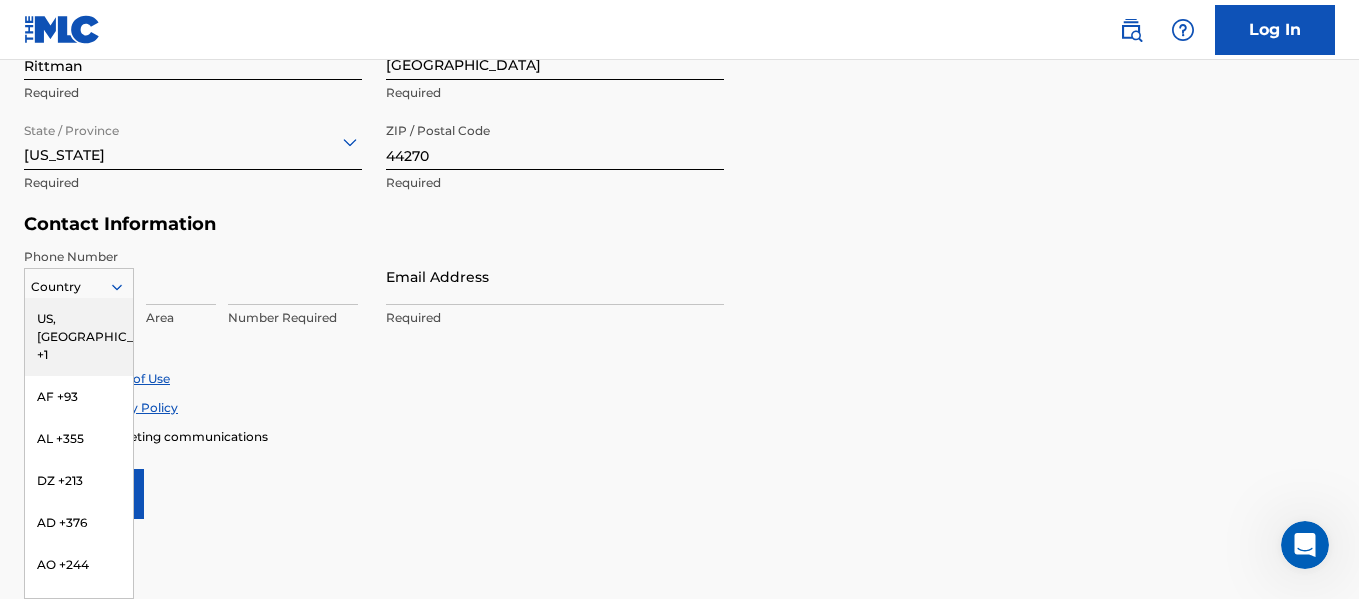 click on "US, [GEOGRAPHIC_DATA] +1" at bounding box center (79, 337) 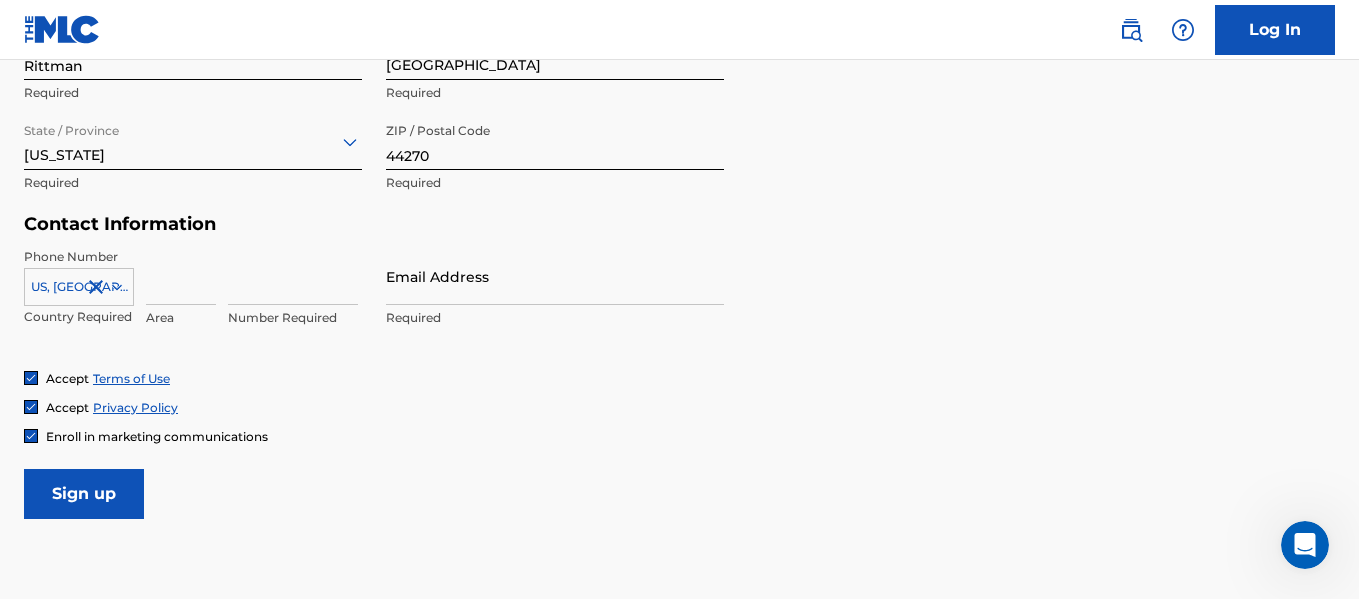 click at bounding box center [181, 276] 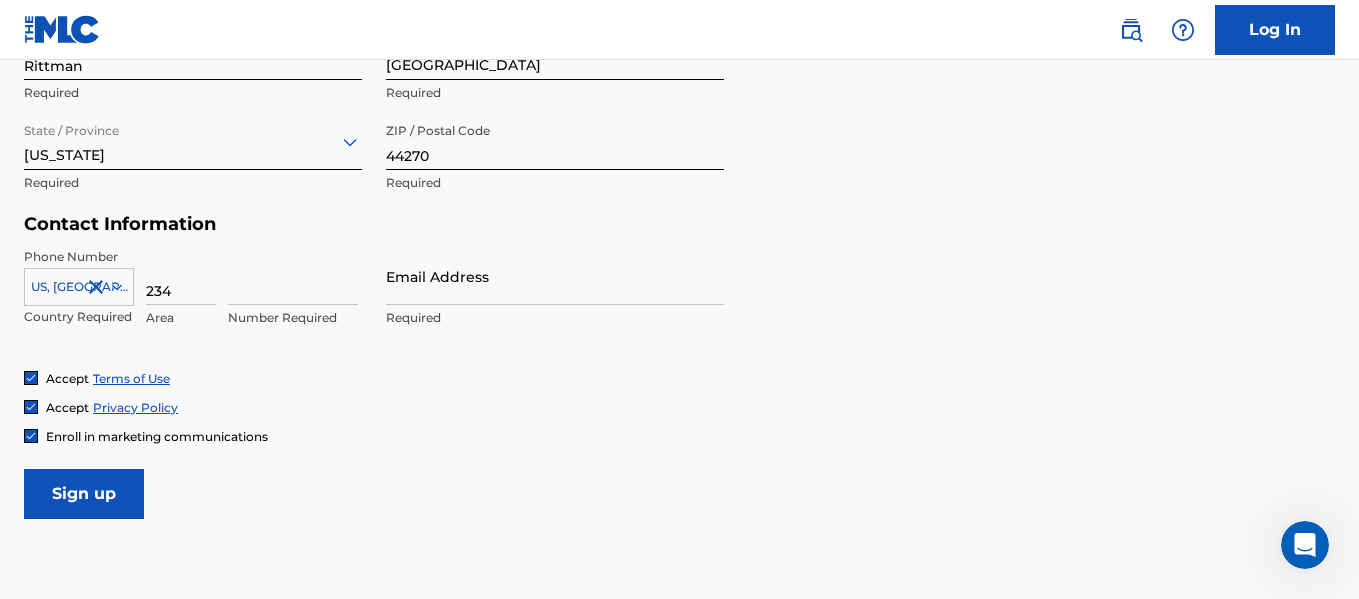 type on "234" 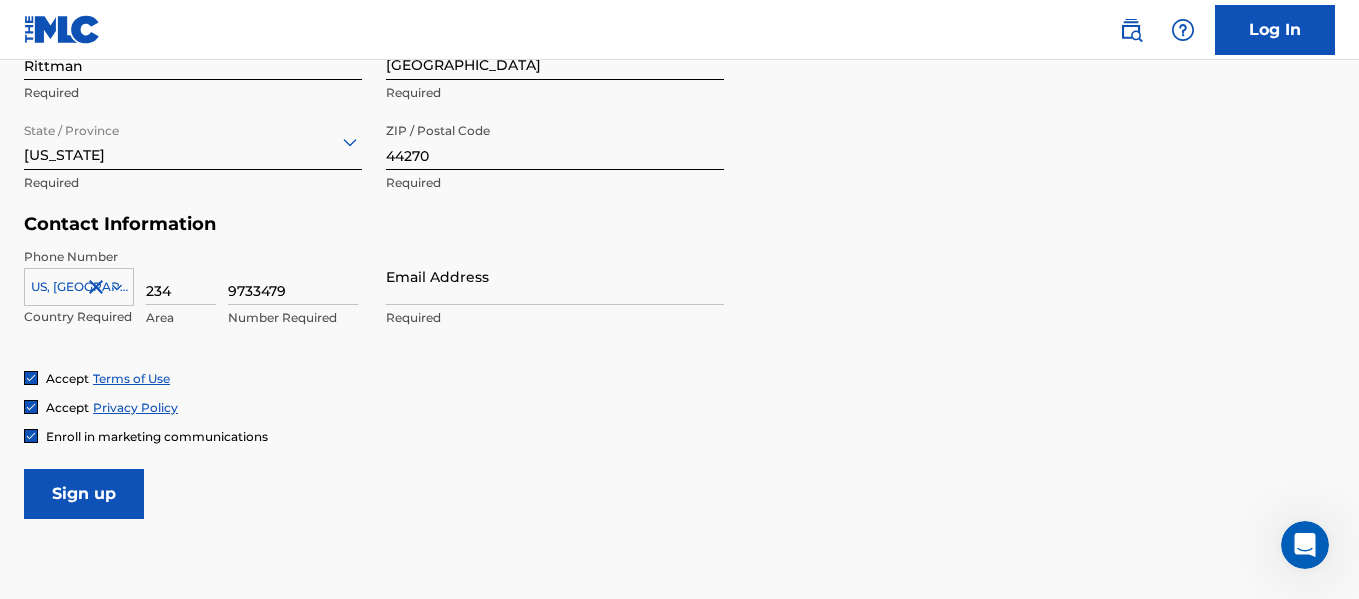 type on "9733479" 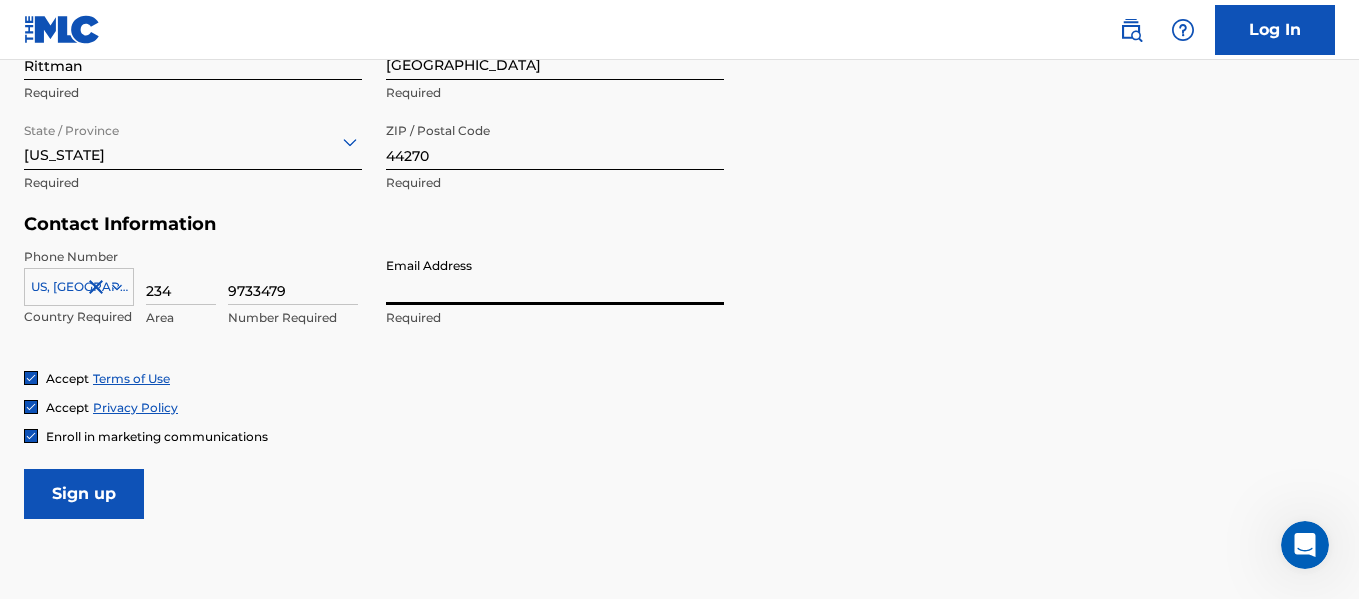 type on "[EMAIL_ADDRESS][DOMAIN_NAME]" 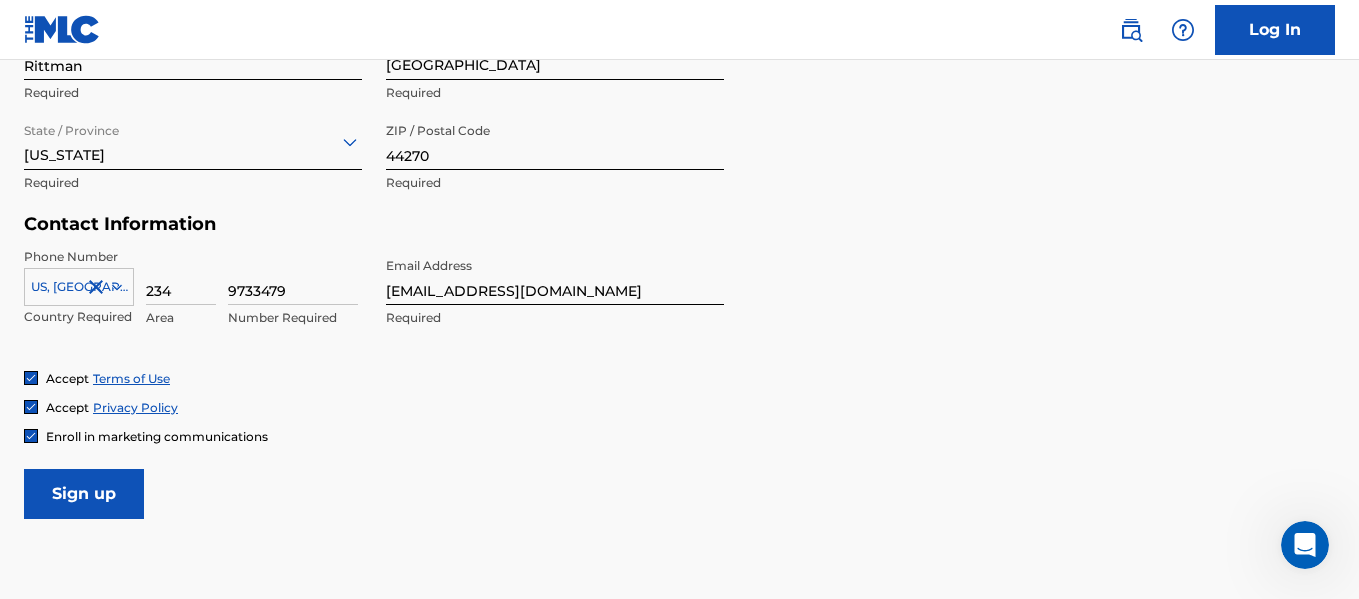 click on "Sign up" at bounding box center (84, 494) 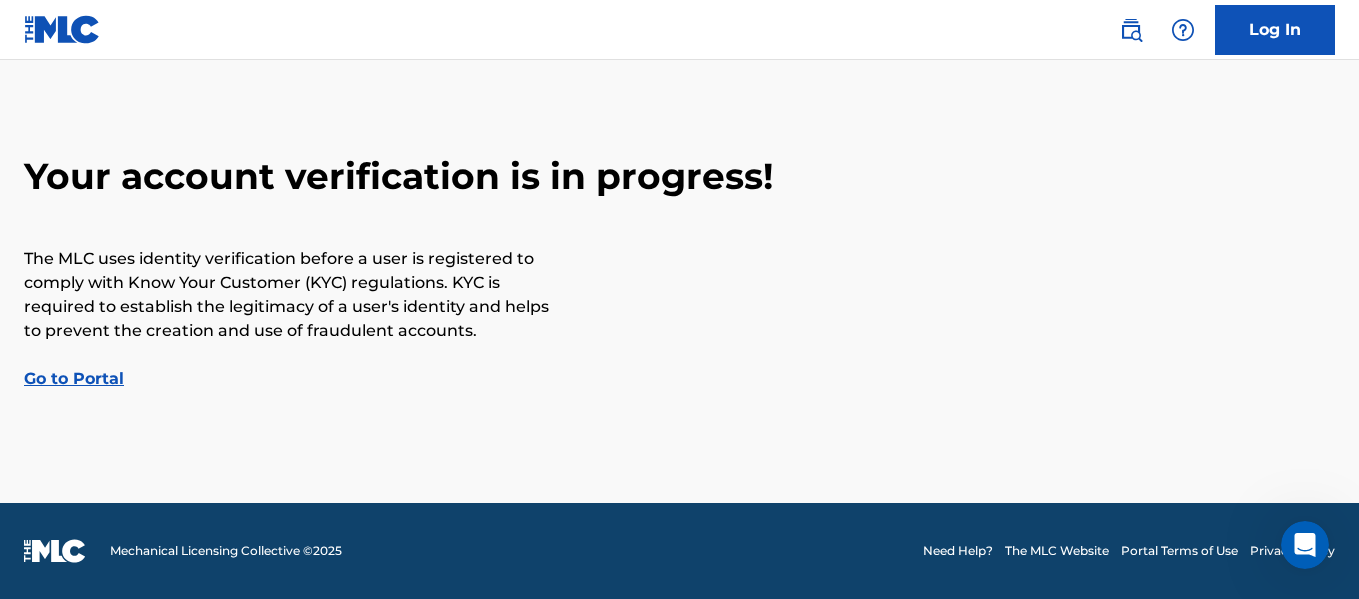 scroll, scrollTop: 0, scrollLeft: 0, axis: both 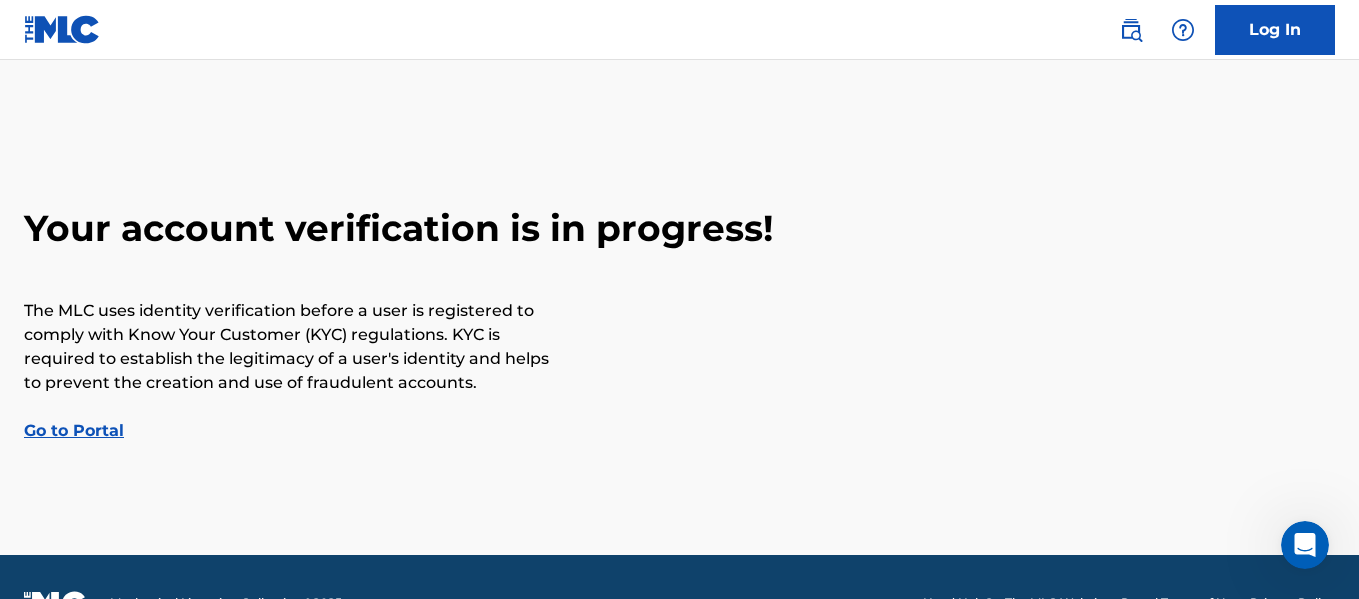 click on "Go to Portal" at bounding box center [74, 430] 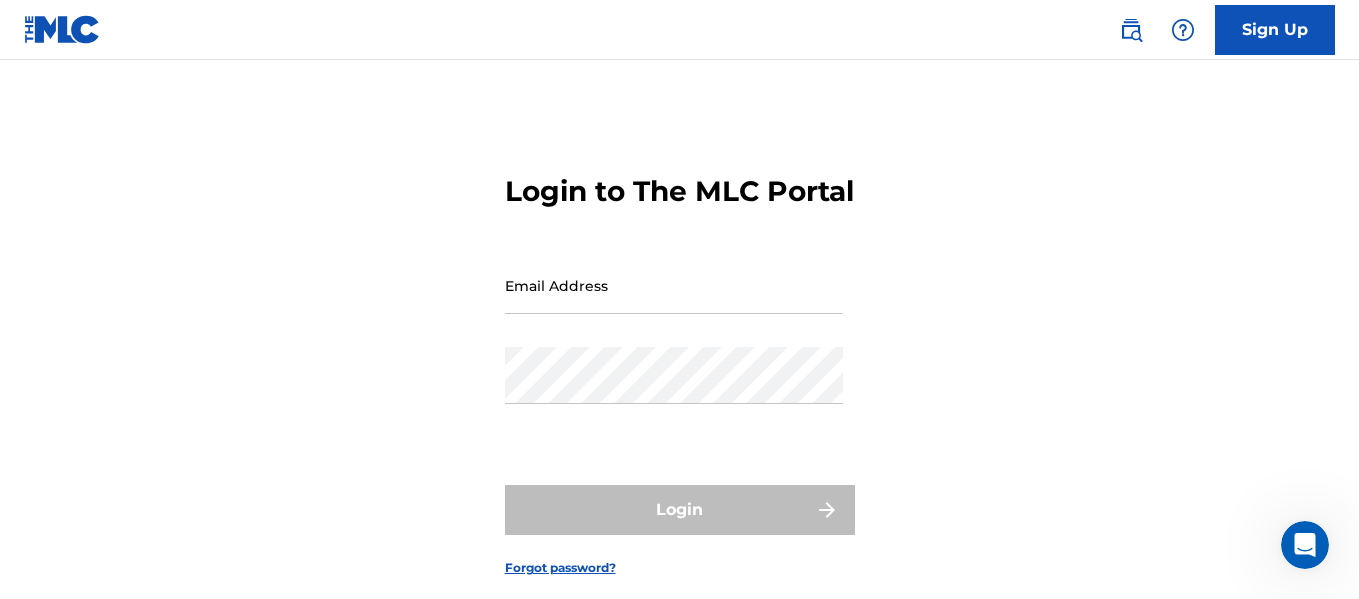 click on "Email Address" at bounding box center (674, 285) 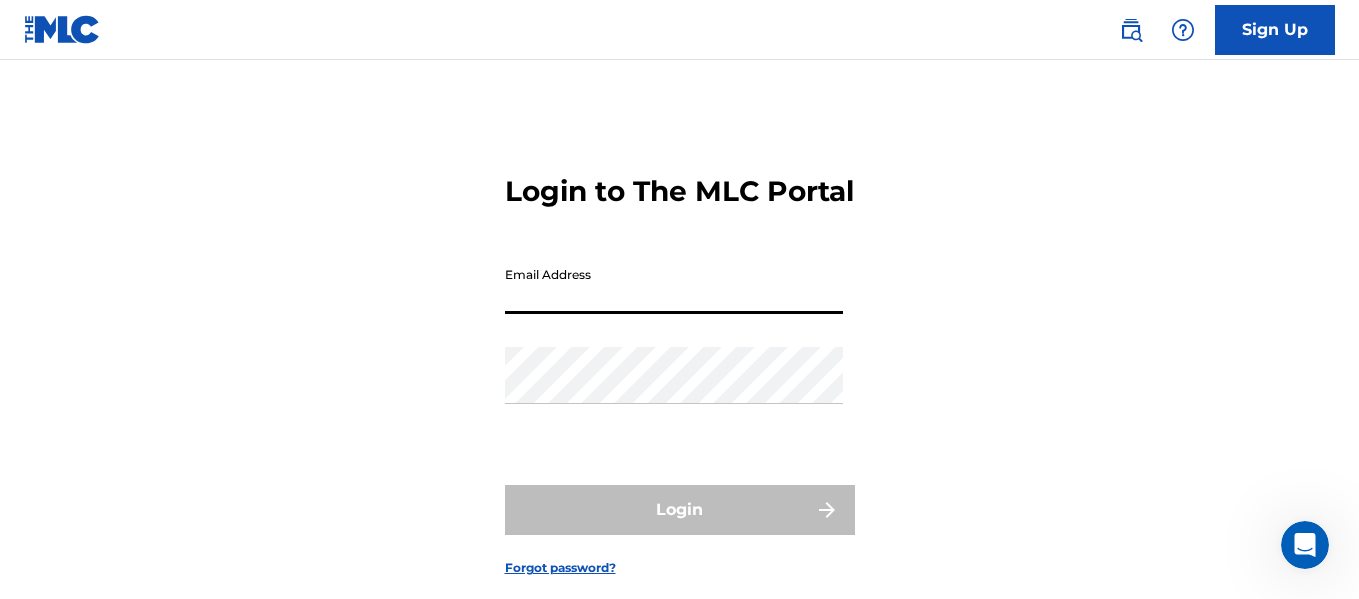 type on "[EMAIL_ADDRESS][DOMAIN_NAME]" 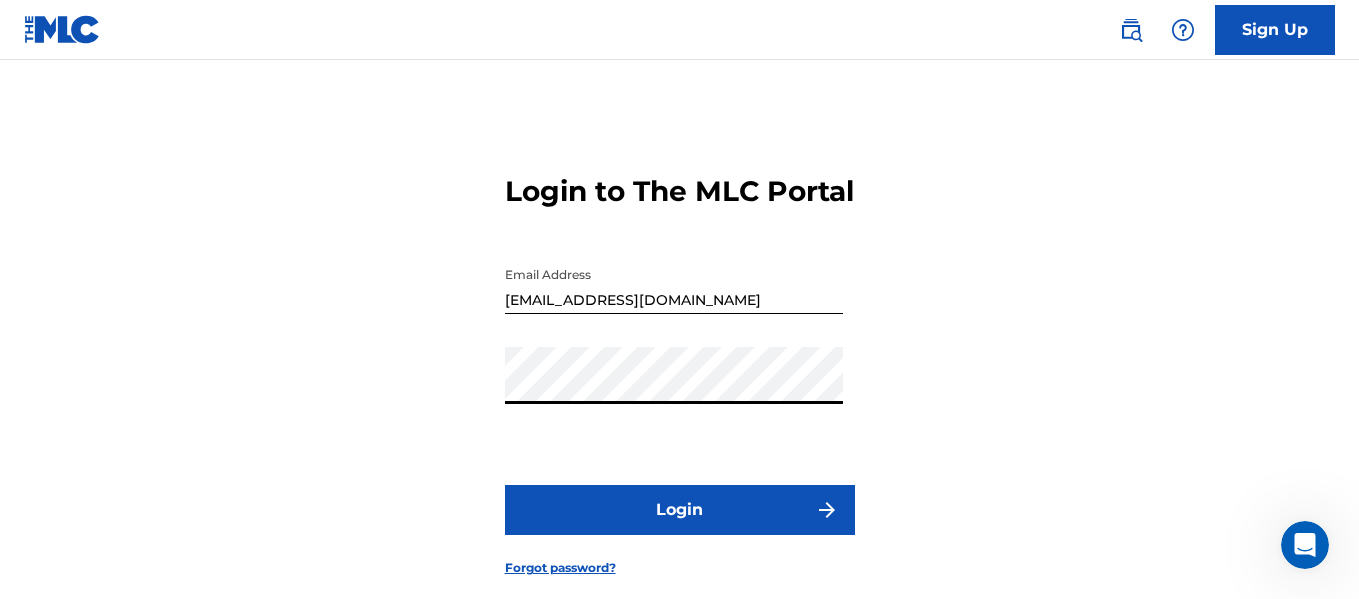 click on "Login" at bounding box center [680, 510] 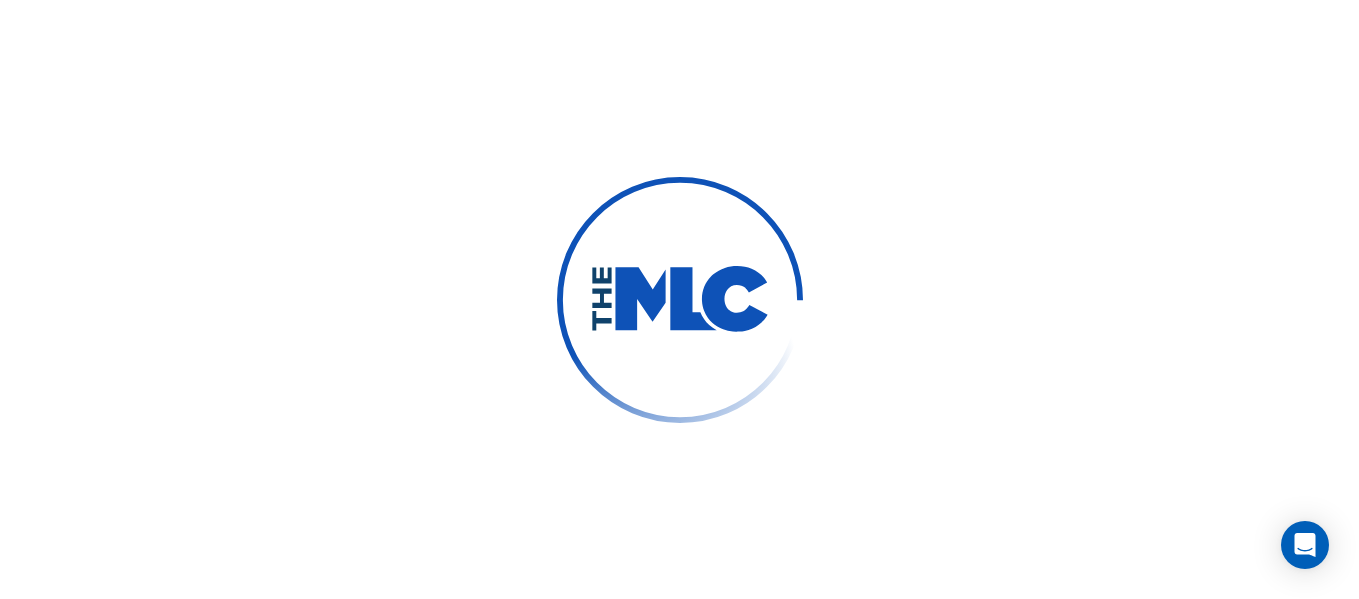 scroll, scrollTop: 0, scrollLeft: 0, axis: both 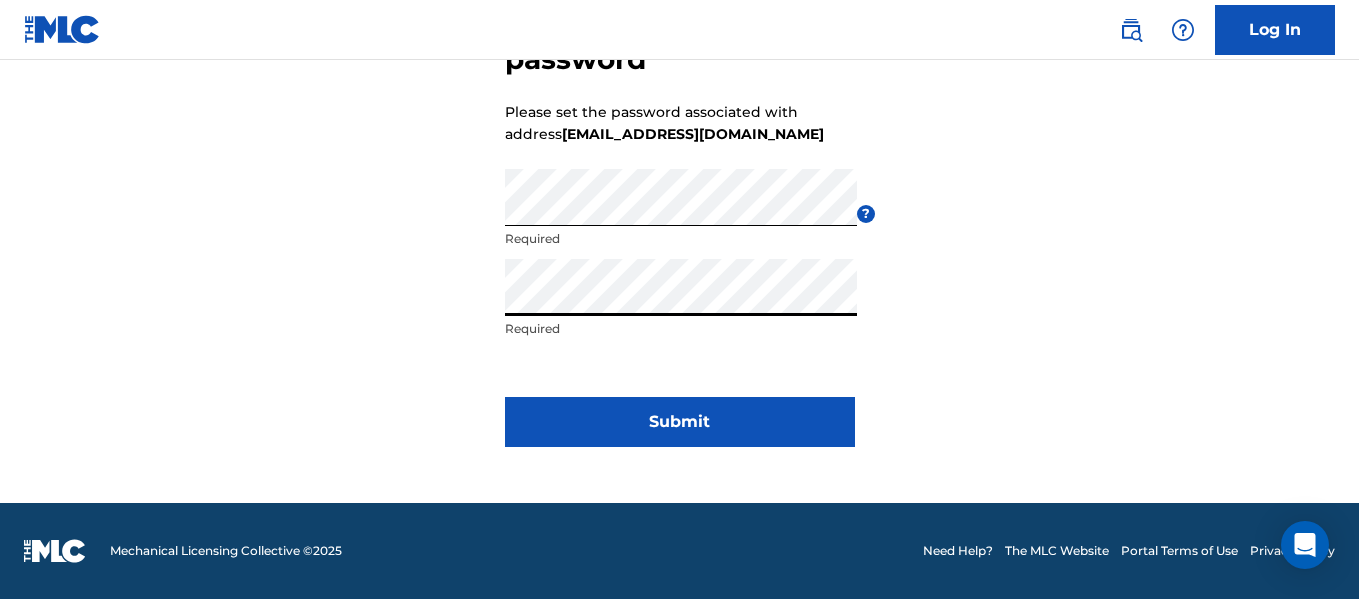 click on "Submit" at bounding box center [680, 422] 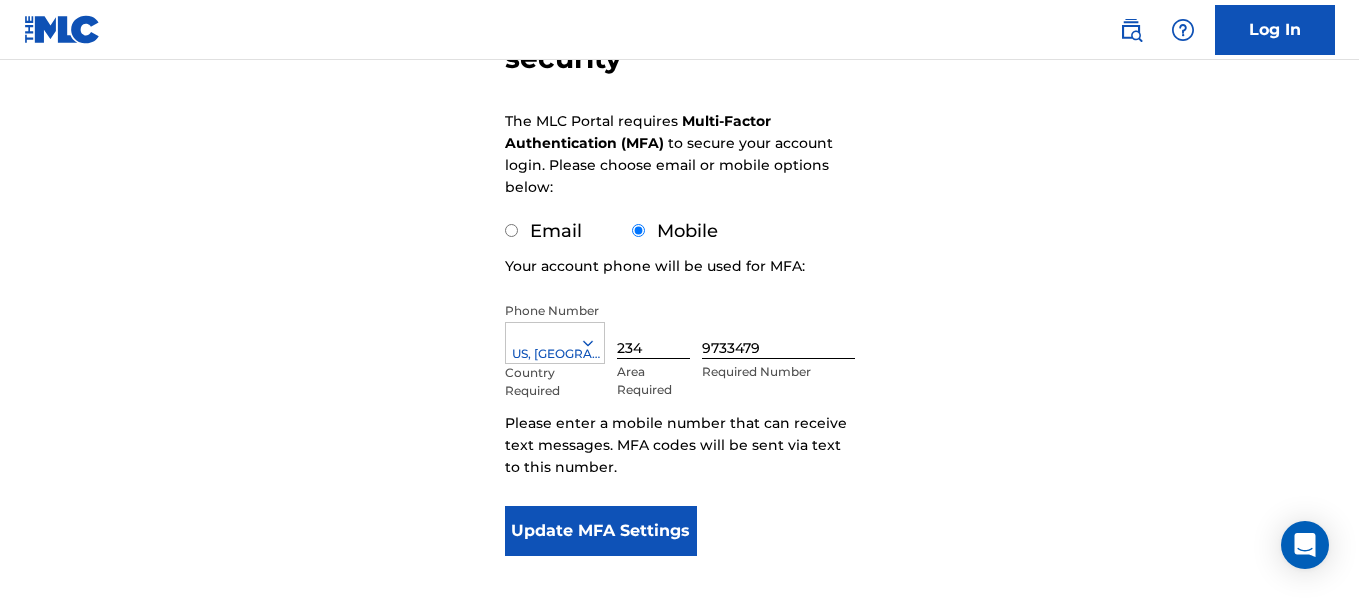 scroll, scrollTop: 300, scrollLeft: 0, axis: vertical 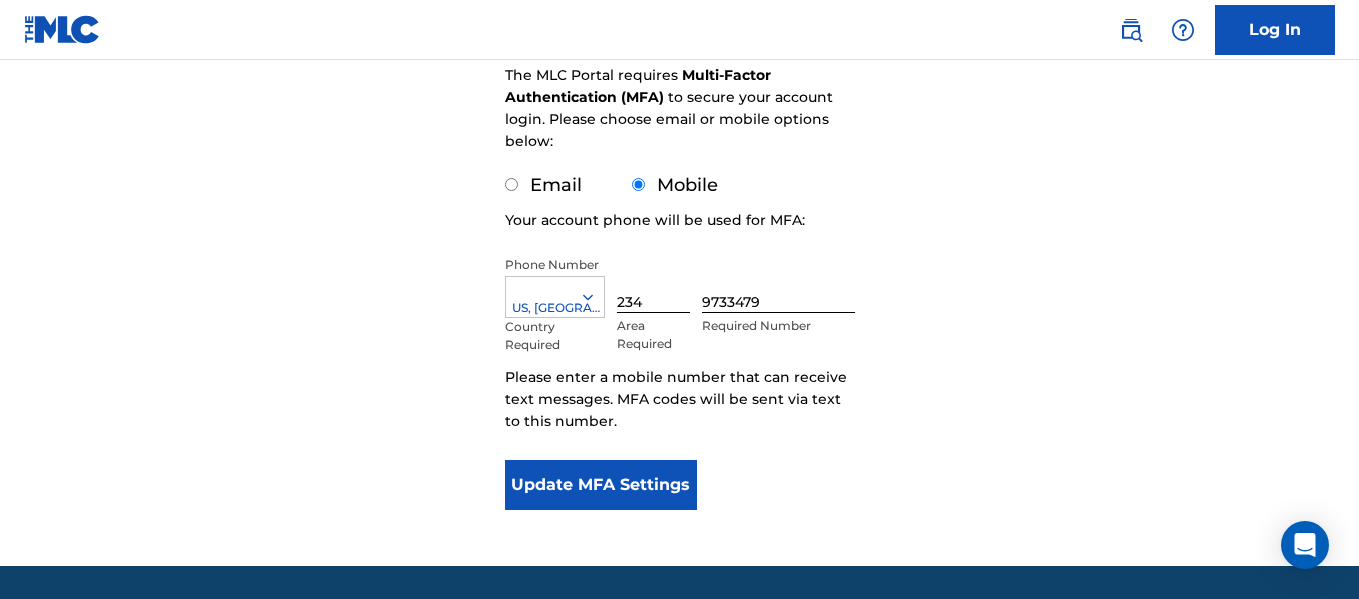 click on "Update MFA Settings" at bounding box center (601, 485) 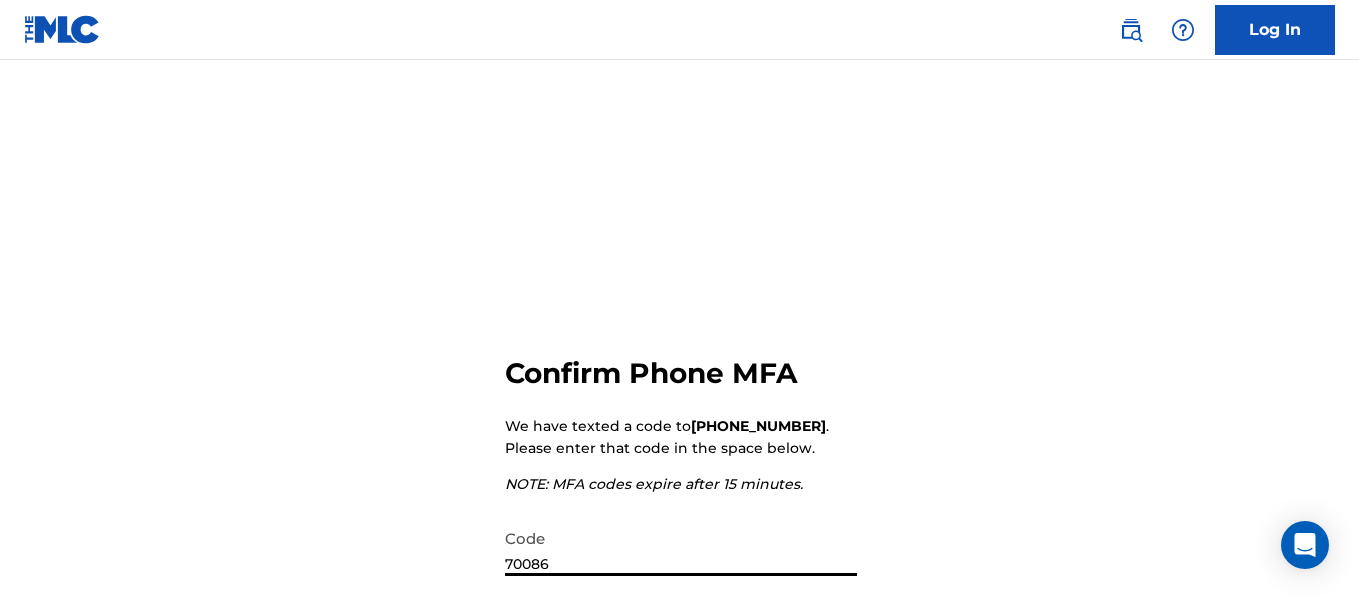 type on "700867" 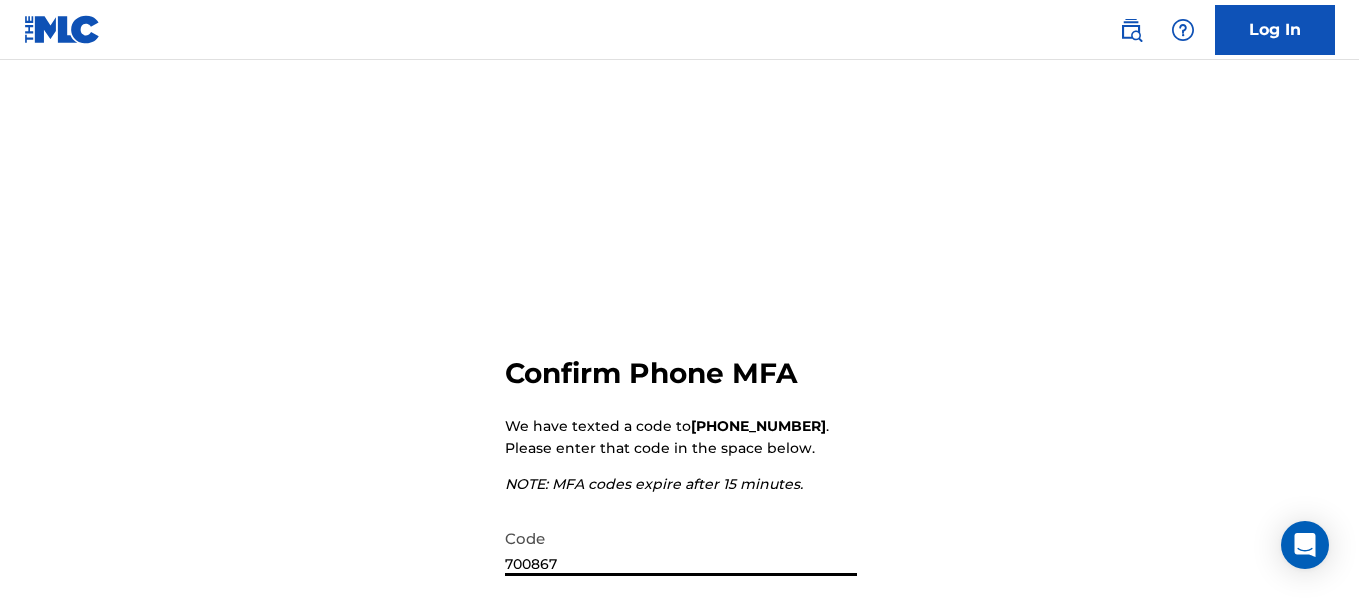 click on "Submit Code" at bounding box center [601, 662] 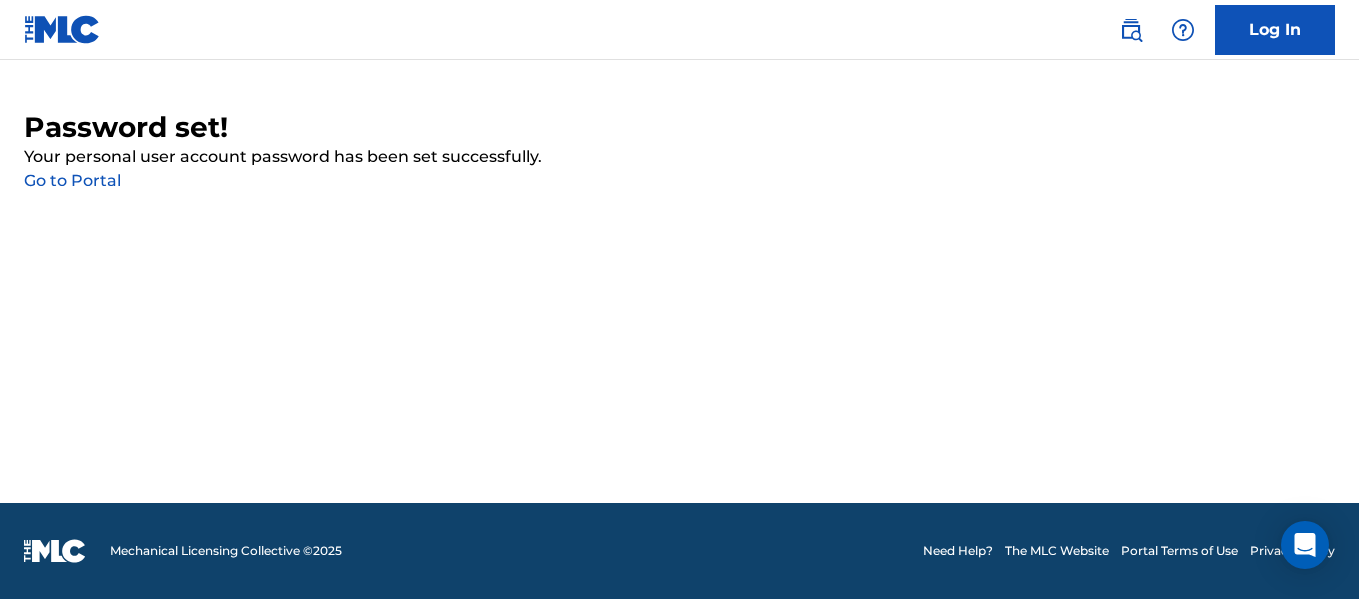 click on "Go to Portal" at bounding box center (72, 180) 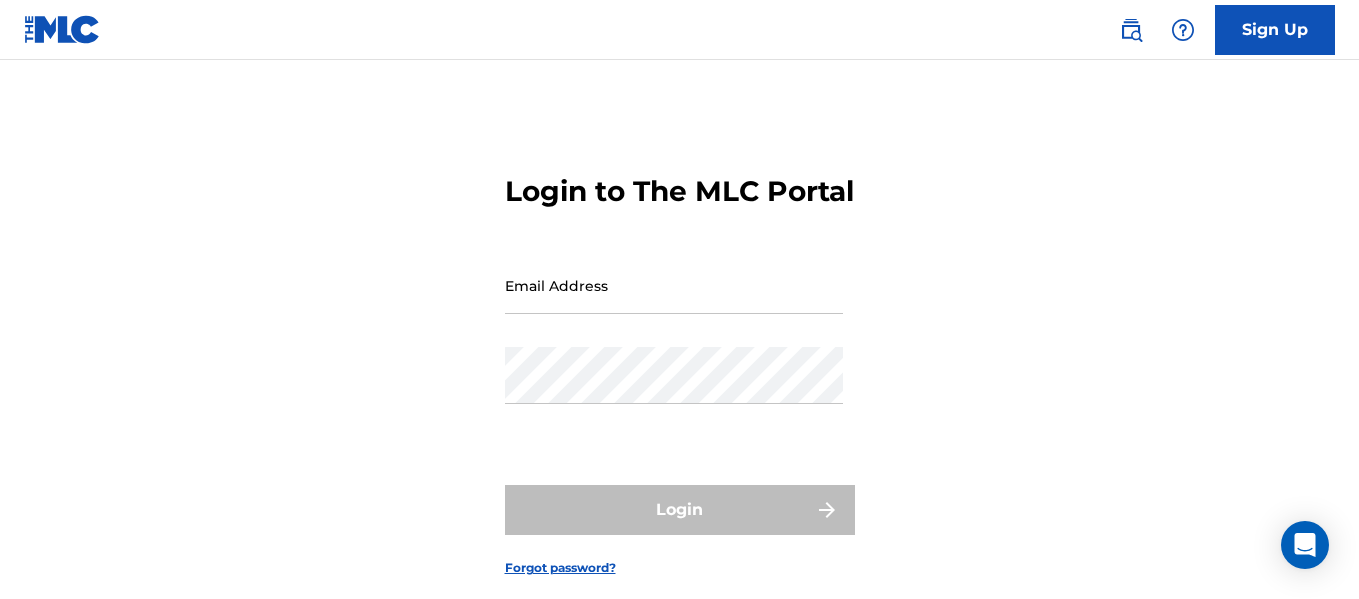 click on "Email Address" at bounding box center [674, 285] 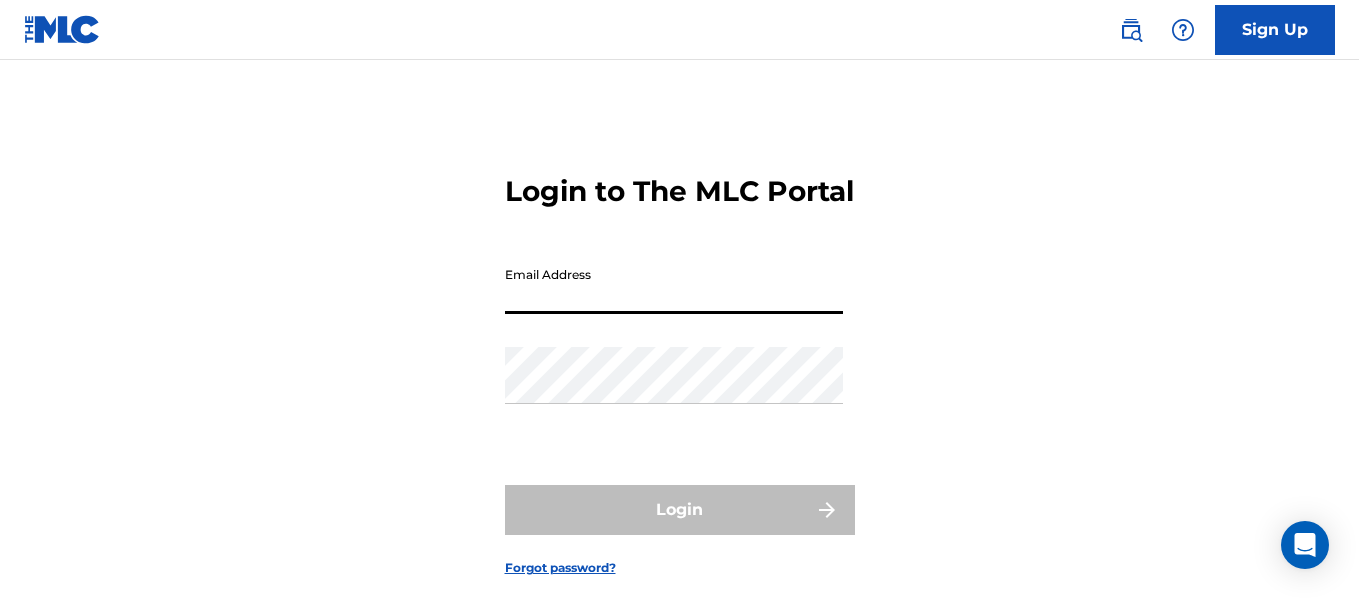 type on "[EMAIL_ADDRESS][DOMAIN_NAME]" 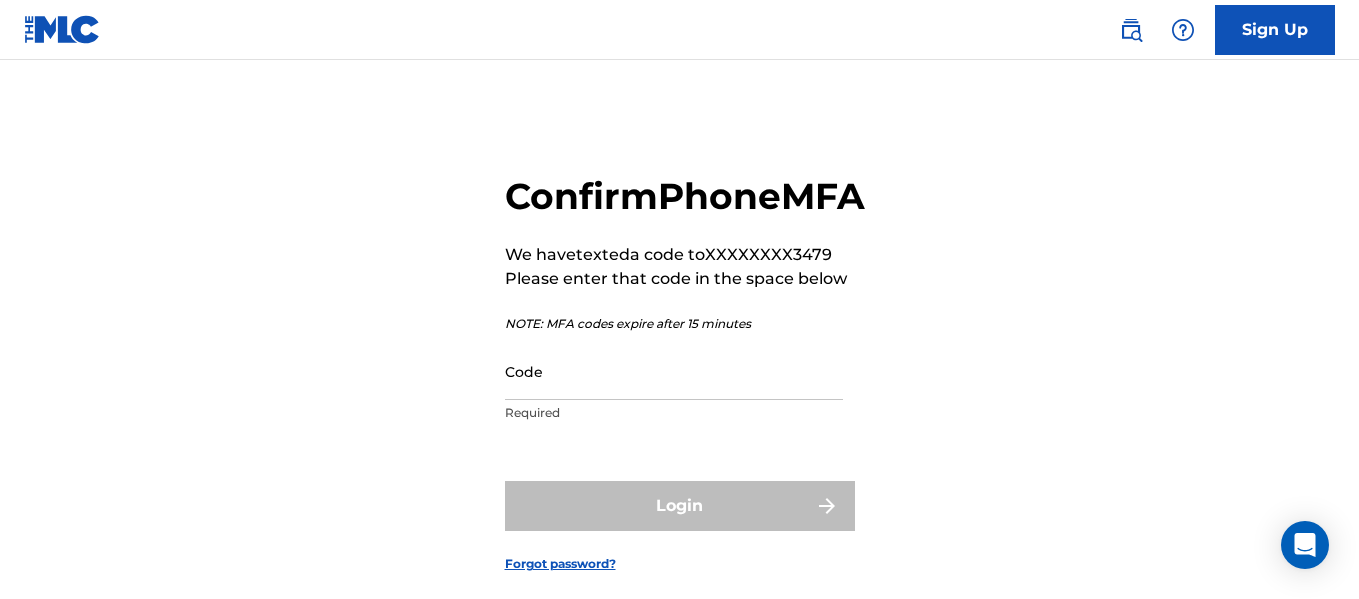 click on "Code" at bounding box center (674, 371) 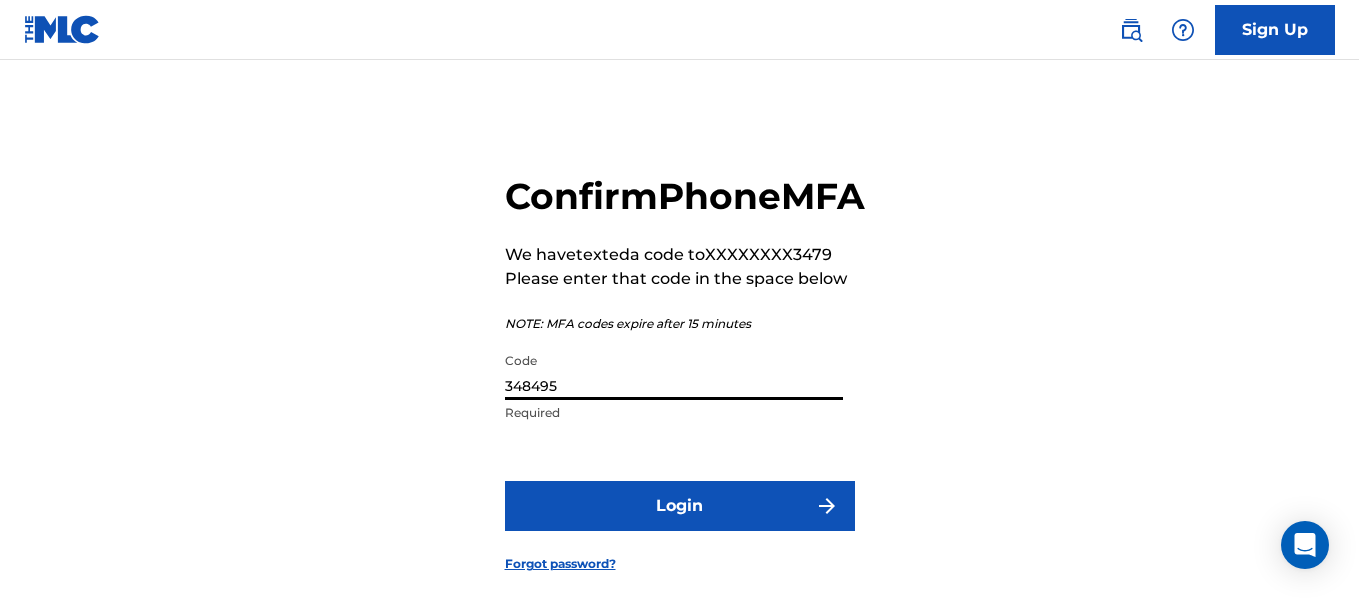 type on "348495" 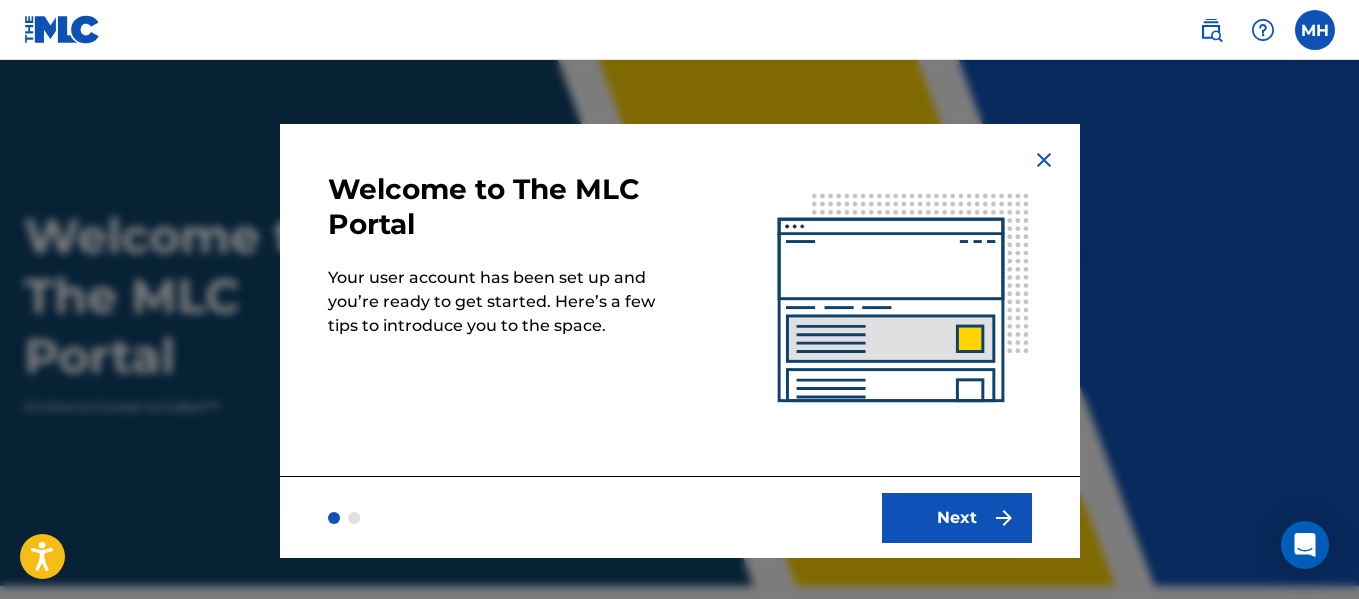 scroll, scrollTop: 0, scrollLeft: 0, axis: both 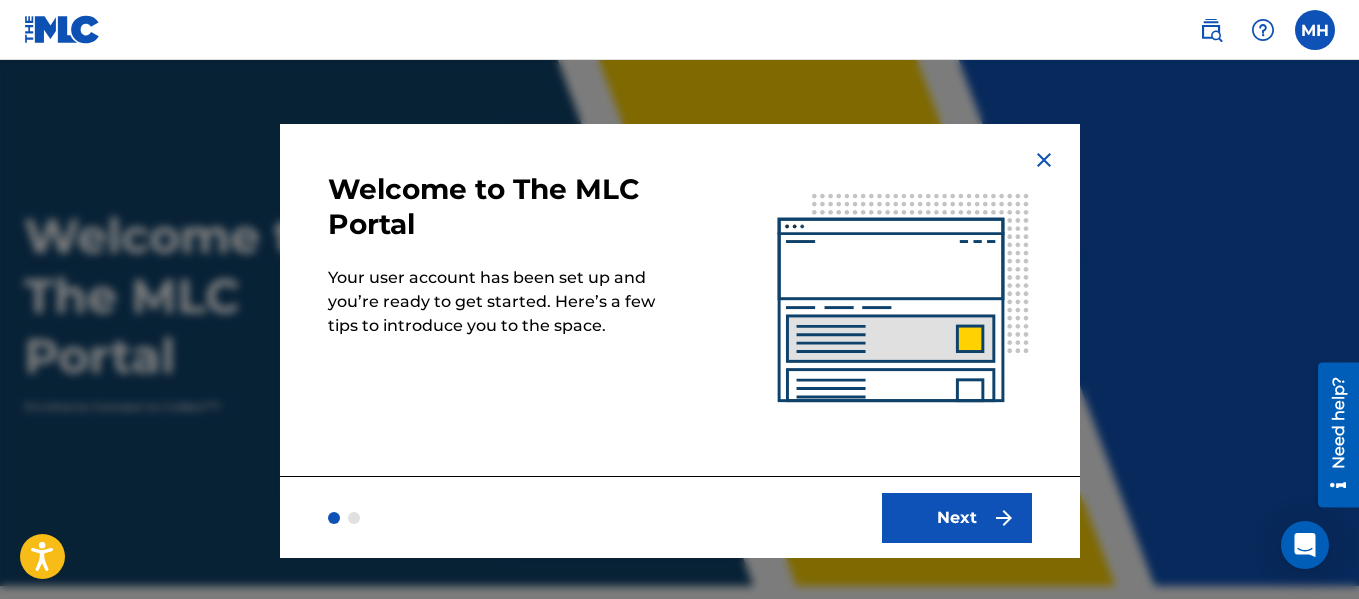 click on "Next" at bounding box center (957, 518) 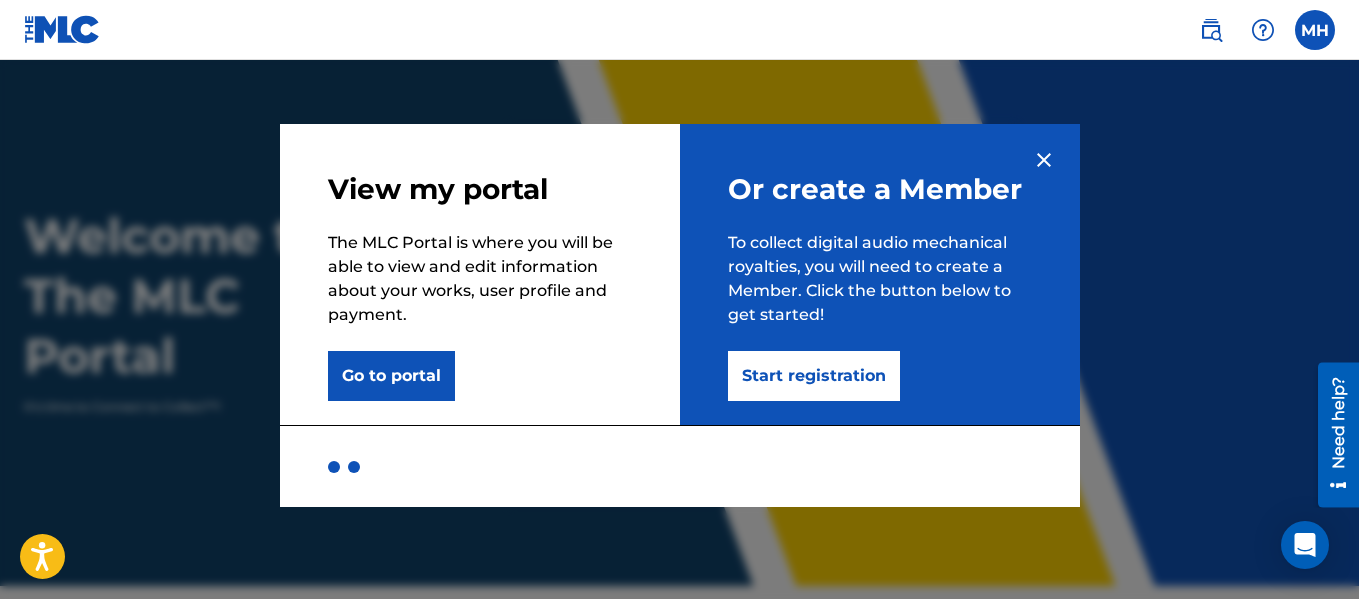 click on "Go to portal" at bounding box center (391, 376) 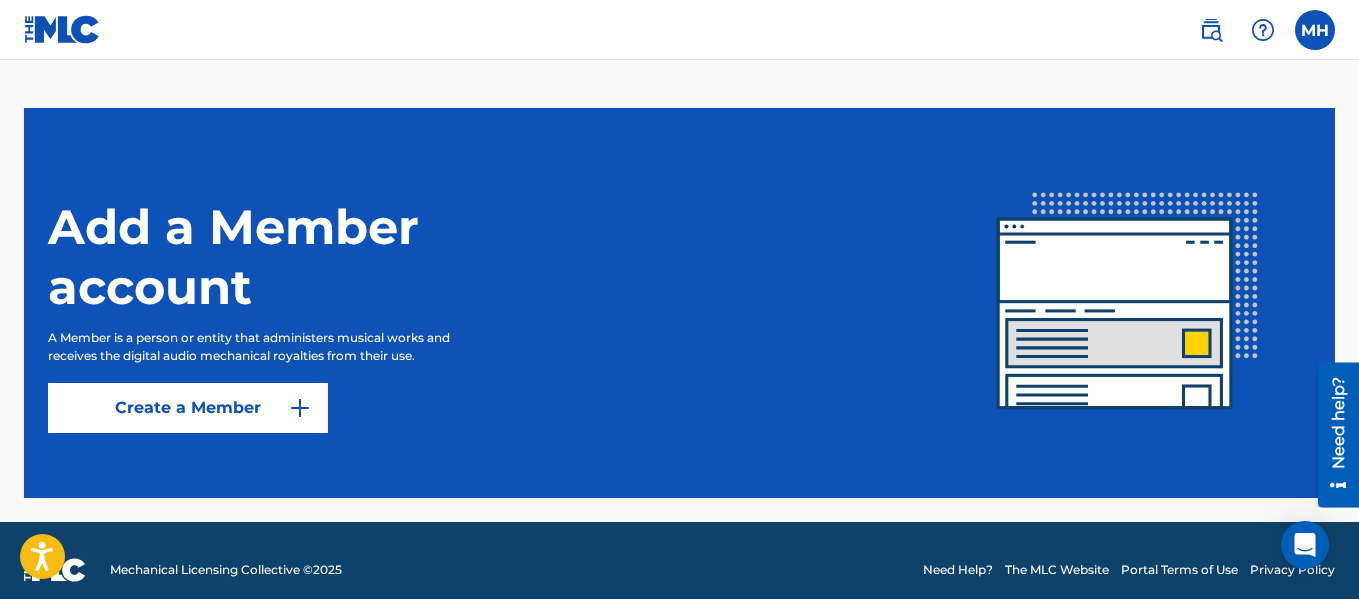 scroll, scrollTop: 547, scrollLeft: 0, axis: vertical 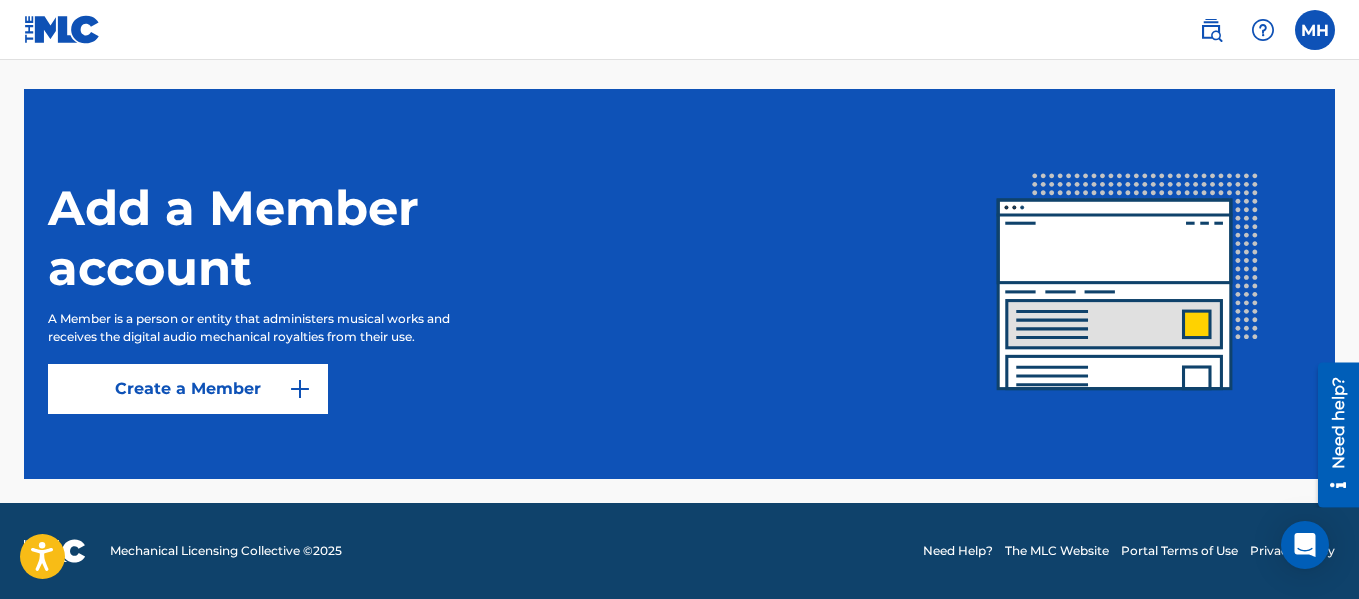 click at bounding box center [300, 389] 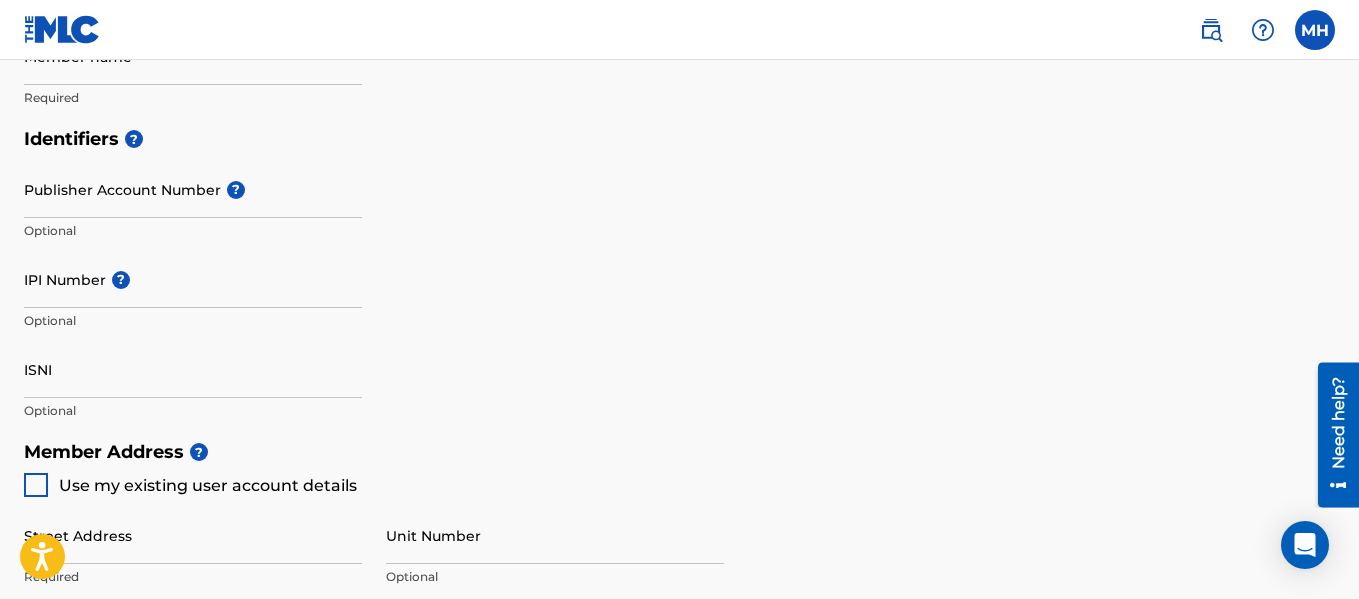 scroll, scrollTop: 0, scrollLeft: 0, axis: both 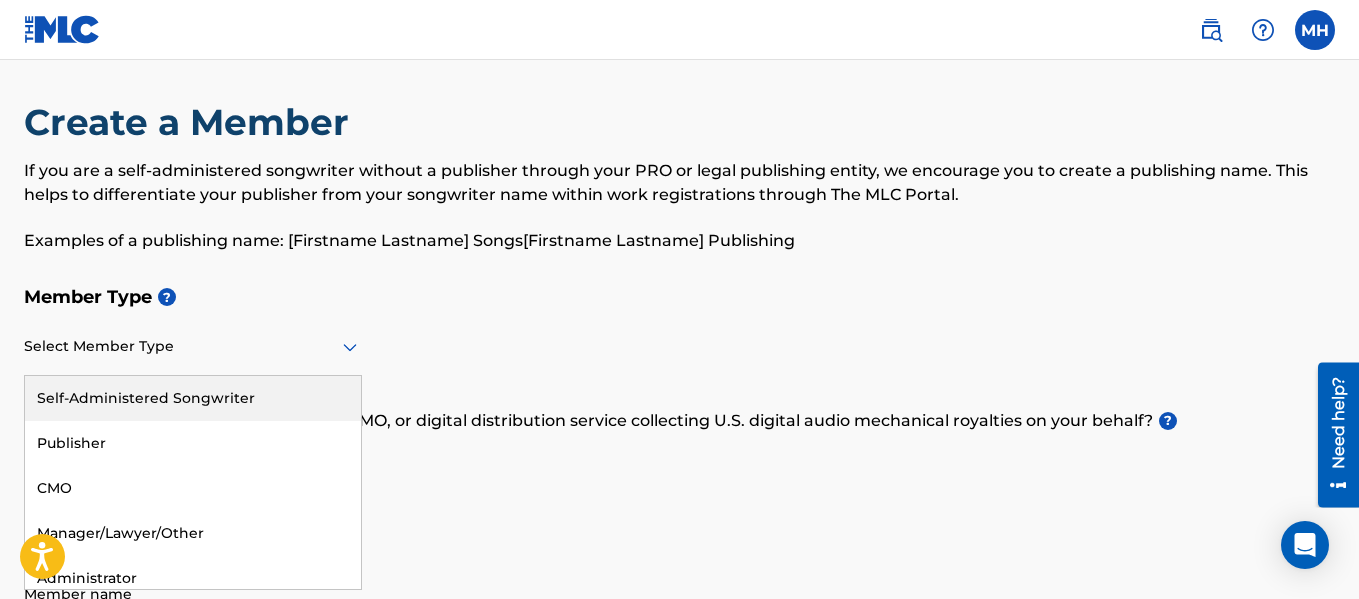 click on "Select Member Type" at bounding box center (193, 347) 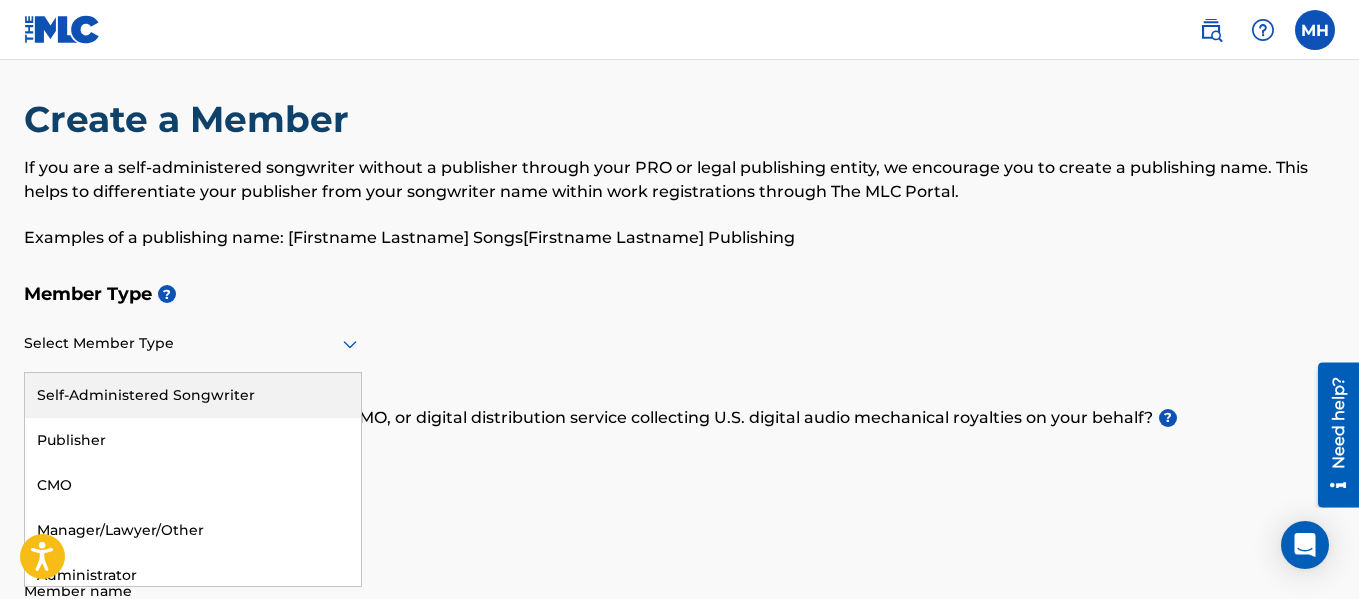 scroll, scrollTop: 113, scrollLeft: 0, axis: vertical 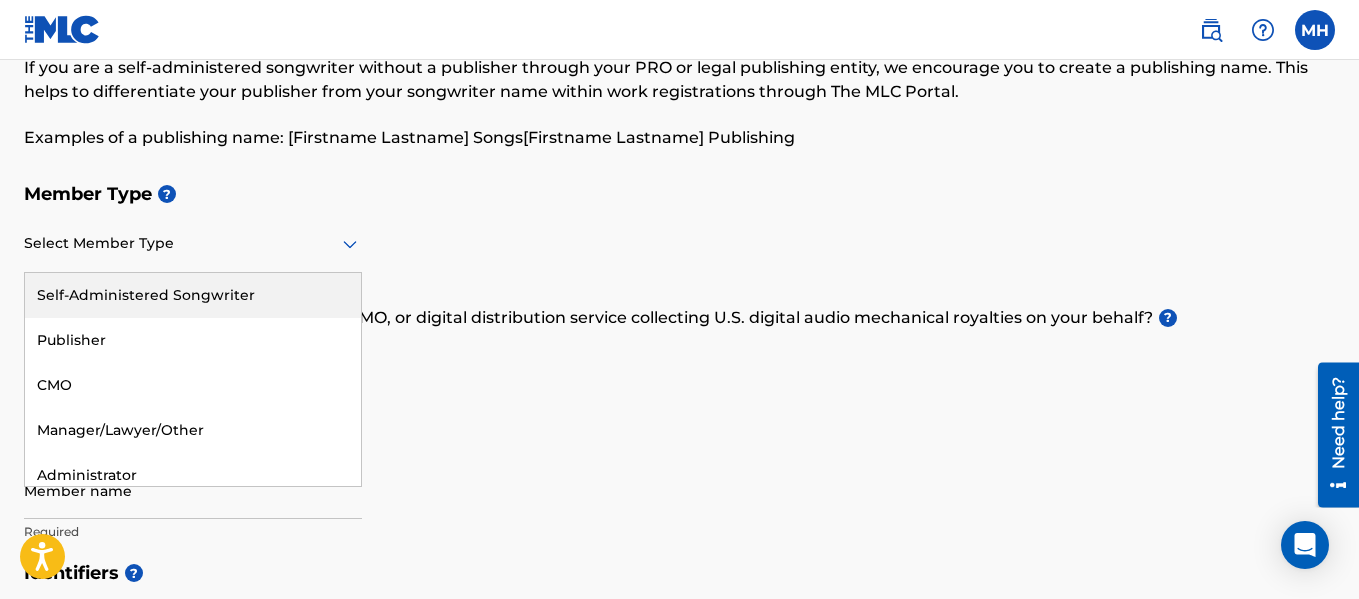 click on "Member Type ? 5 results available. Use Up and Down to choose options, press Enter to select the currently focused option, press Escape to exit the menu, press Tab to select the option and exit the menu. Select Member Type Self-Administered Songwriter Publisher CMO Manager/Lawyer/Other Administrator Required Do you have a publisher, administrator, CMO, or digital distribution service collecting U.S. digital audio mechanical royalties on your behalf? ? Select yes, no, or I don't know Required Member Name ? Member name Required" at bounding box center [679, 362] 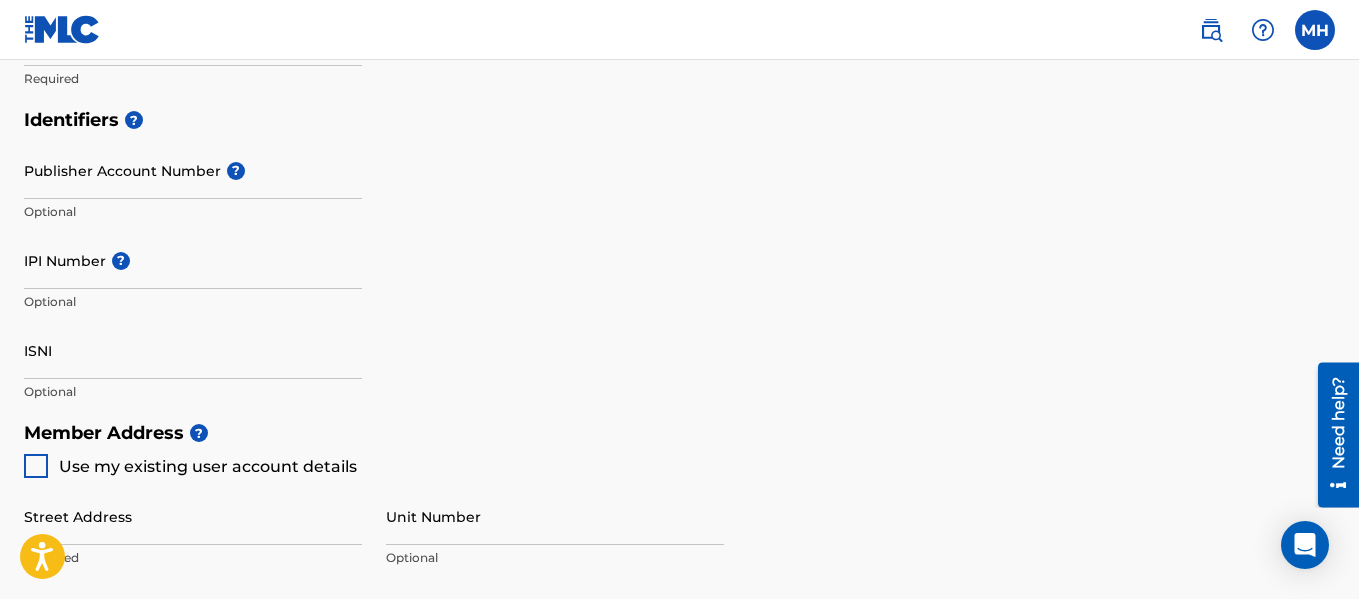 scroll, scrollTop: 453, scrollLeft: 0, axis: vertical 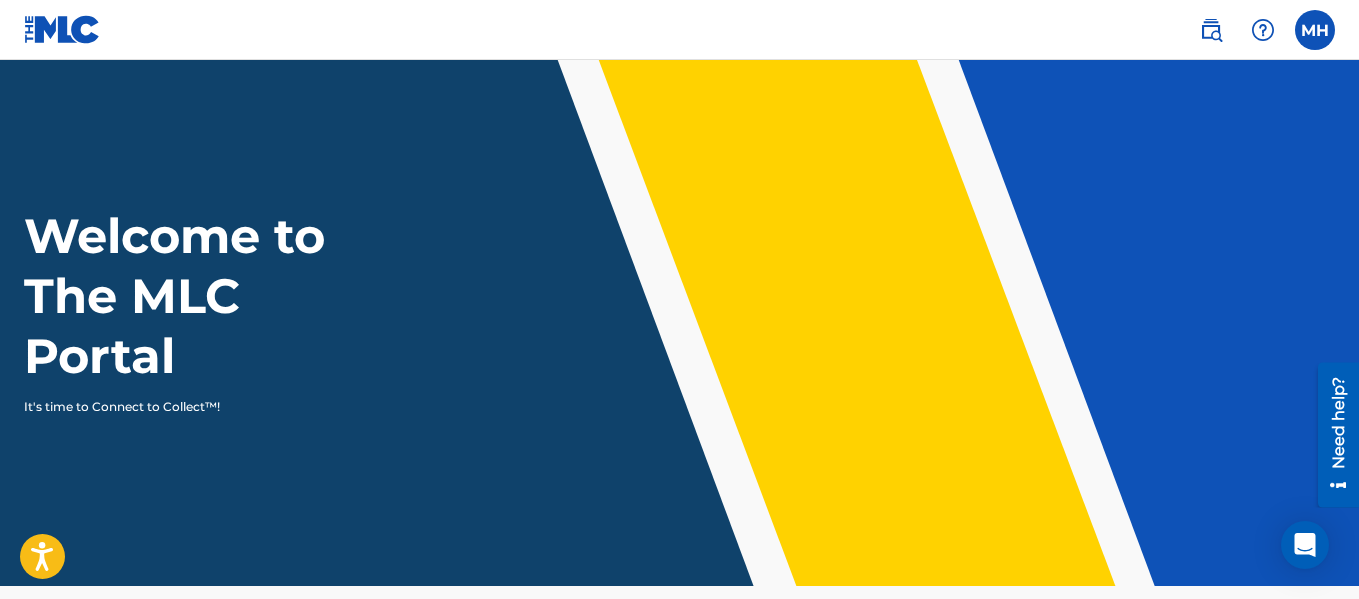 click at bounding box center (1211, 30) 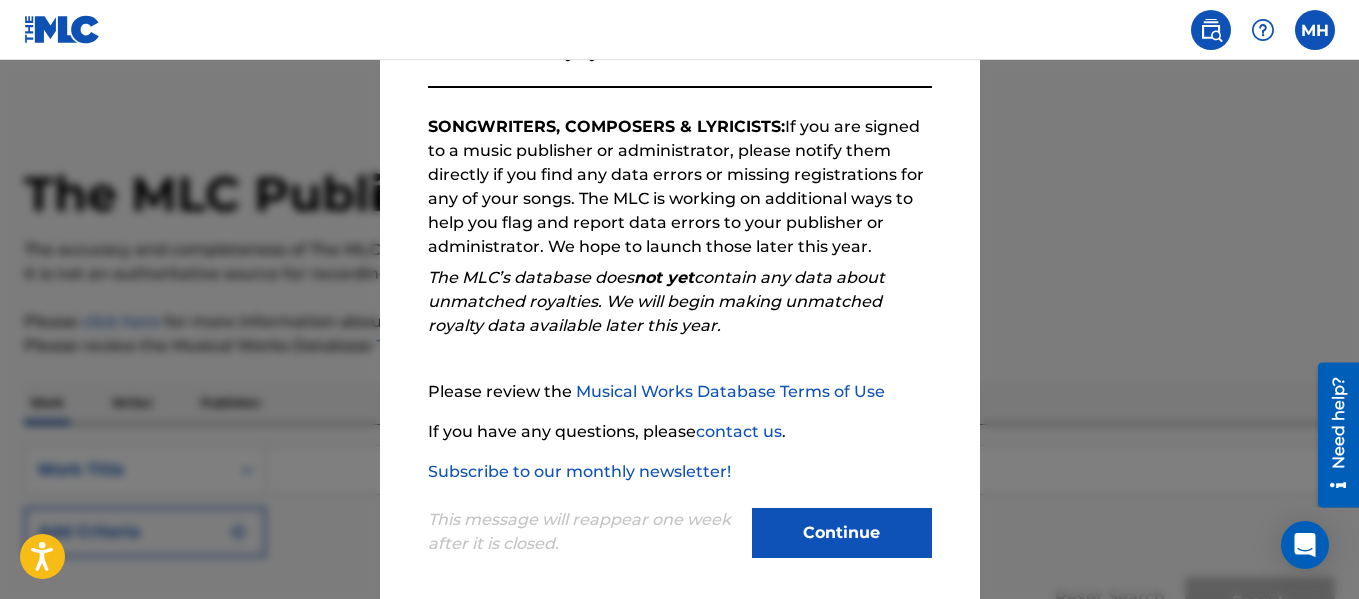 scroll, scrollTop: 316, scrollLeft: 0, axis: vertical 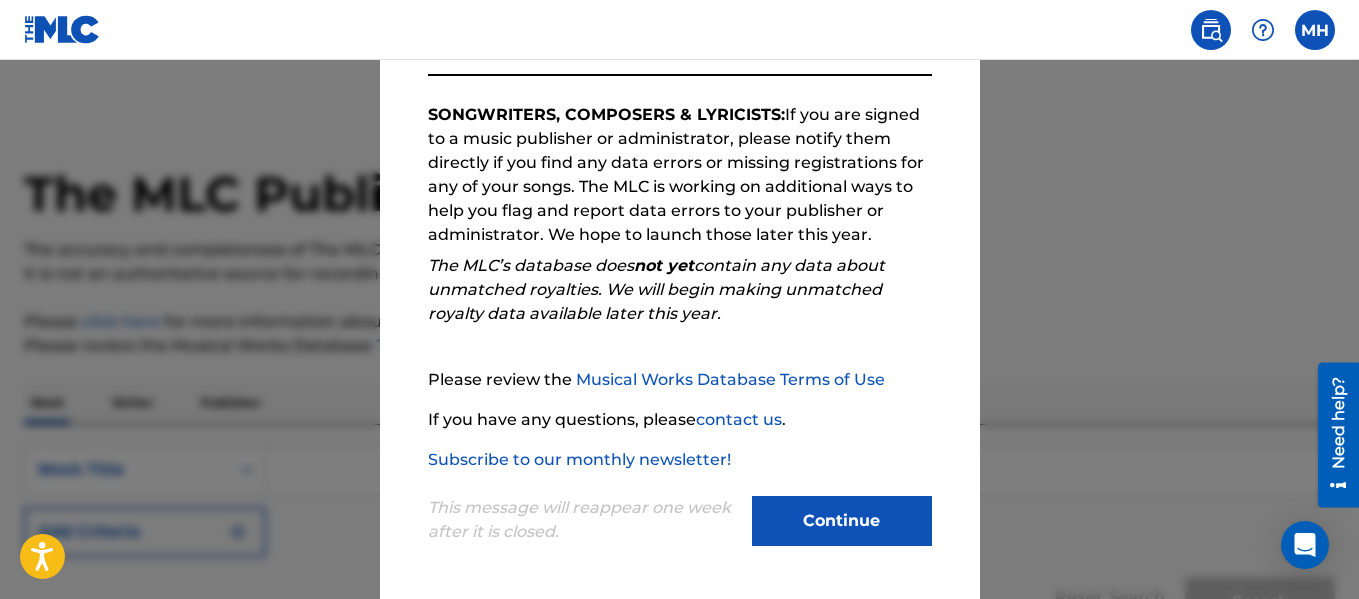 click on "Continue" at bounding box center (842, 521) 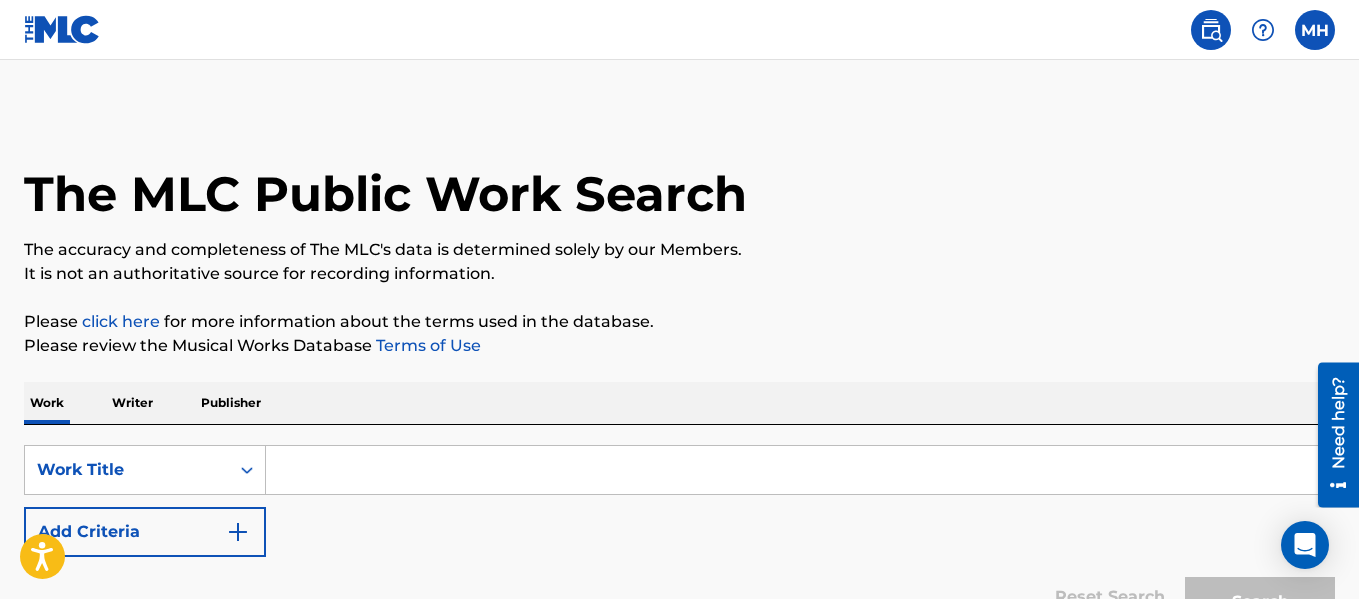 scroll, scrollTop: 100, scrollLeft: 0, axis: vertical 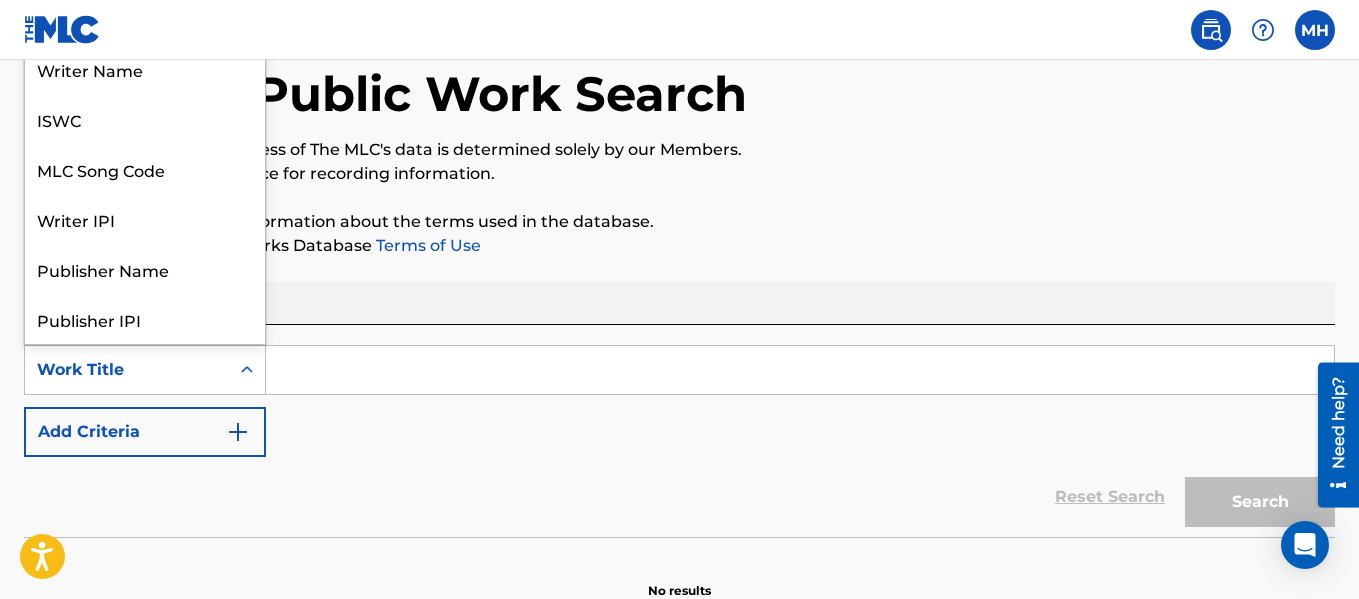 click on "Work Title" at bounding box center (127, 370) 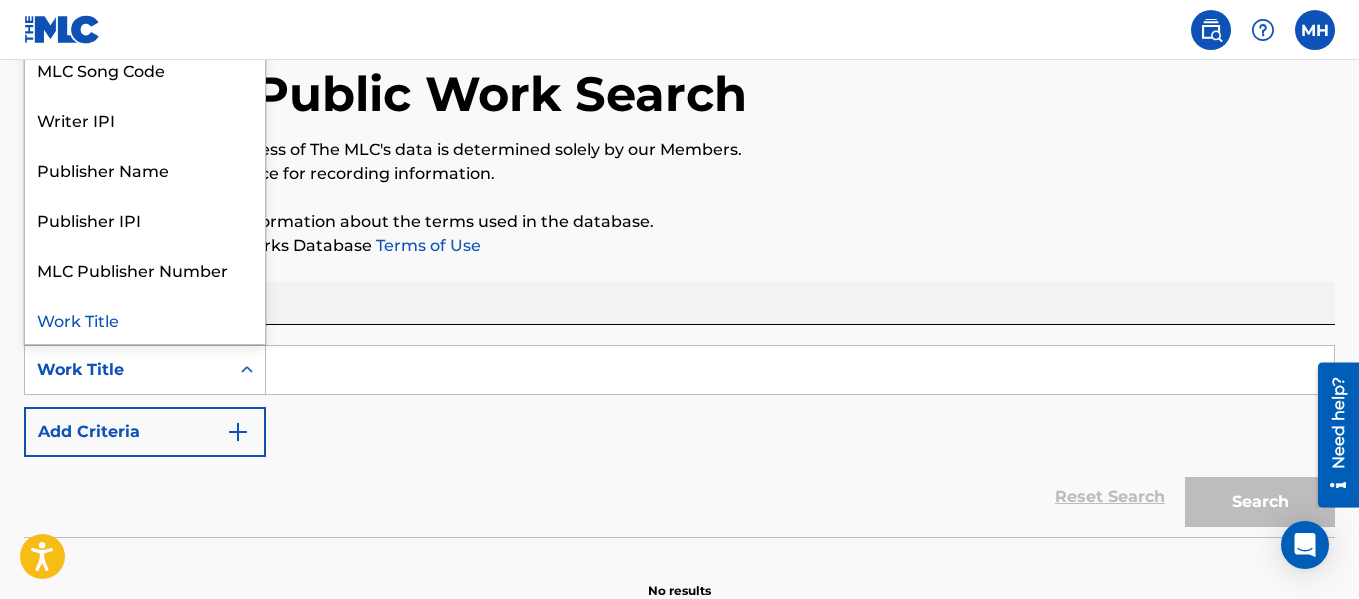 click at bounding box center [247, 370] 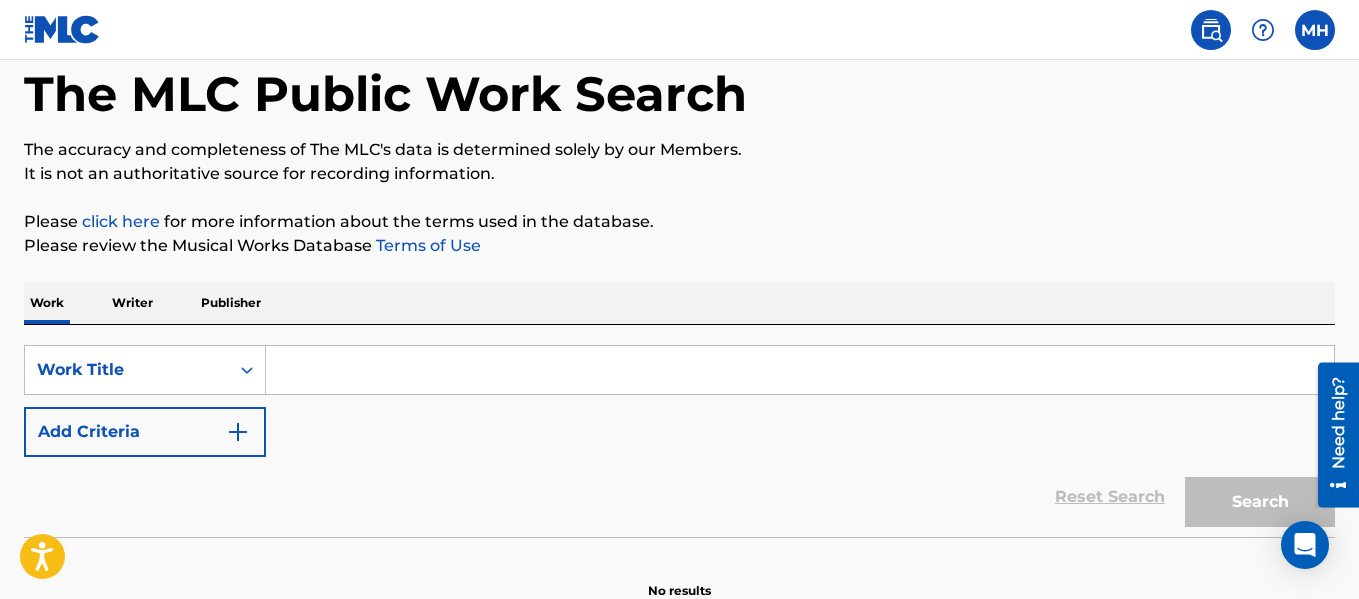 click at bounding box center [1315, 30] 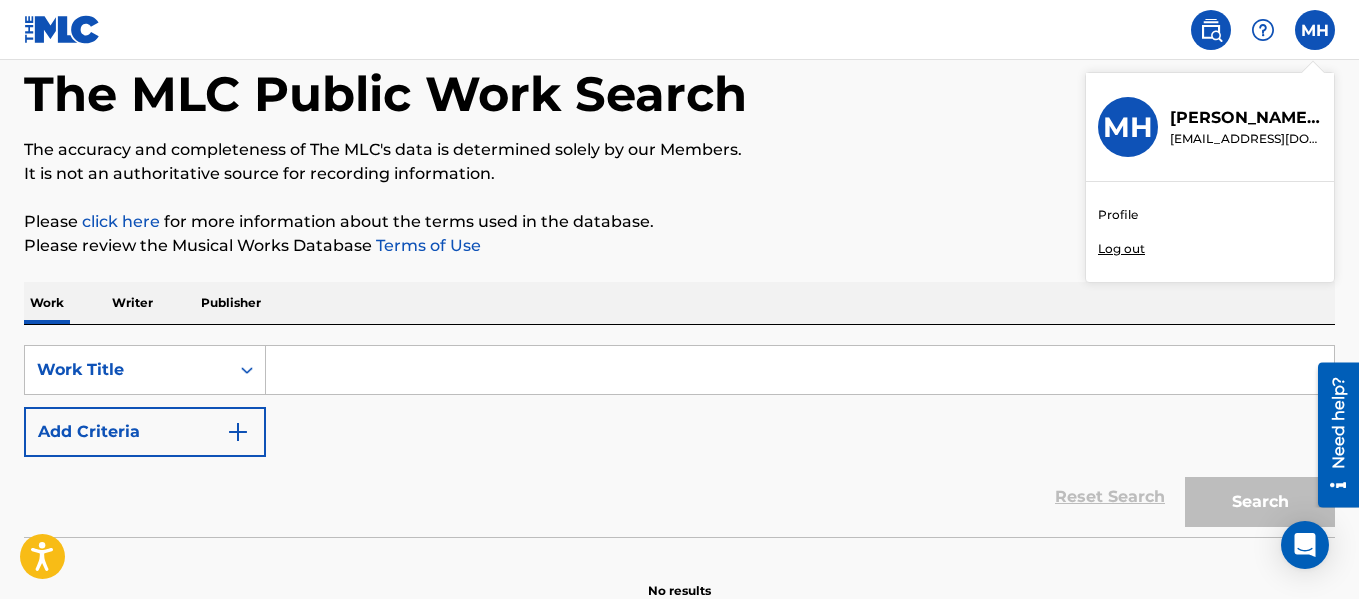 click on "MH" at bounding box center (1128, 127) 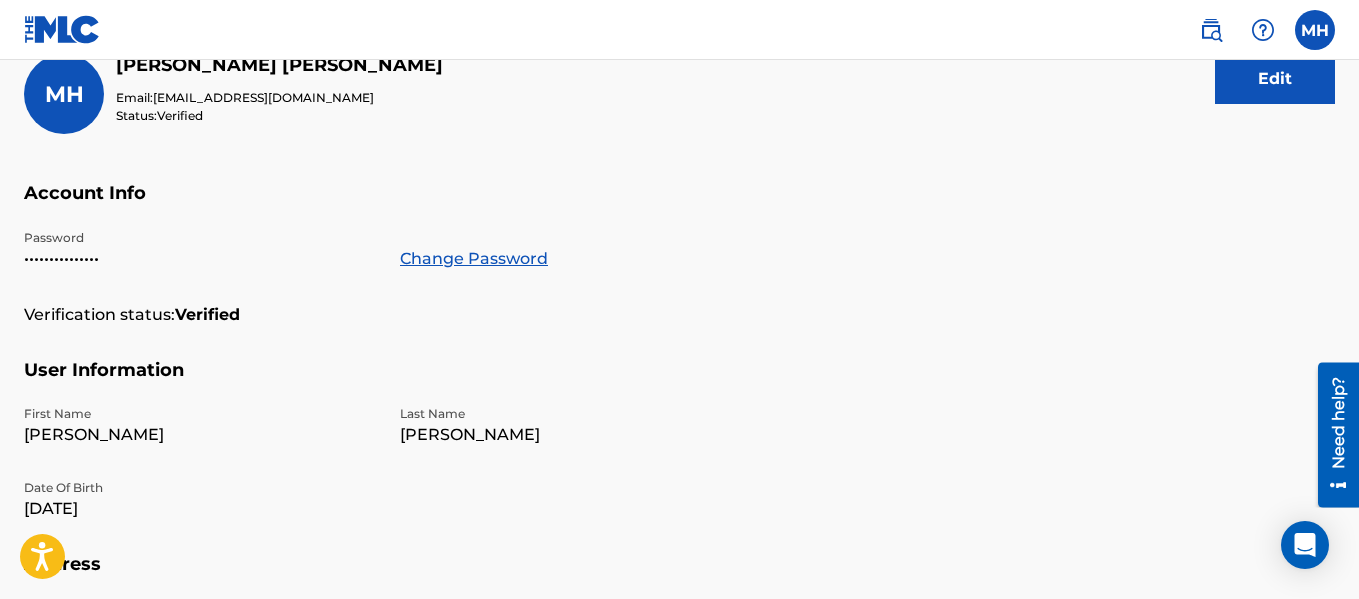 scroll, scrollTop: 147, scrollLeft: 0, axis: vertical 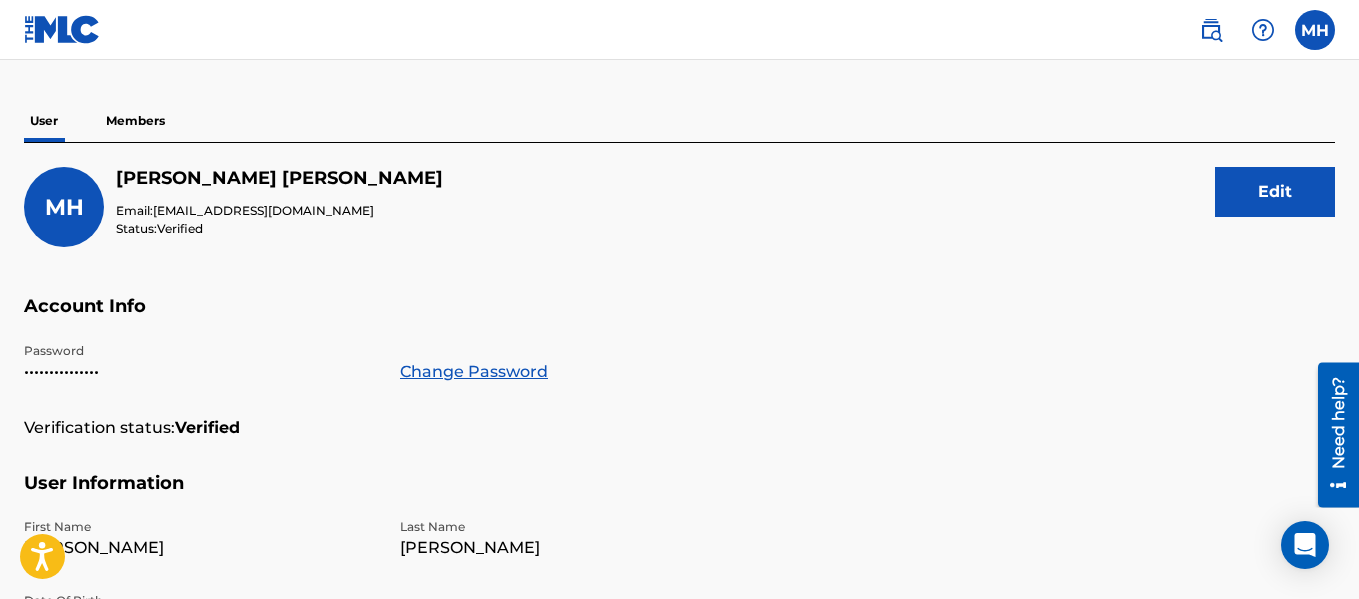 click on "Edit" at bounding box center (1275, 192) 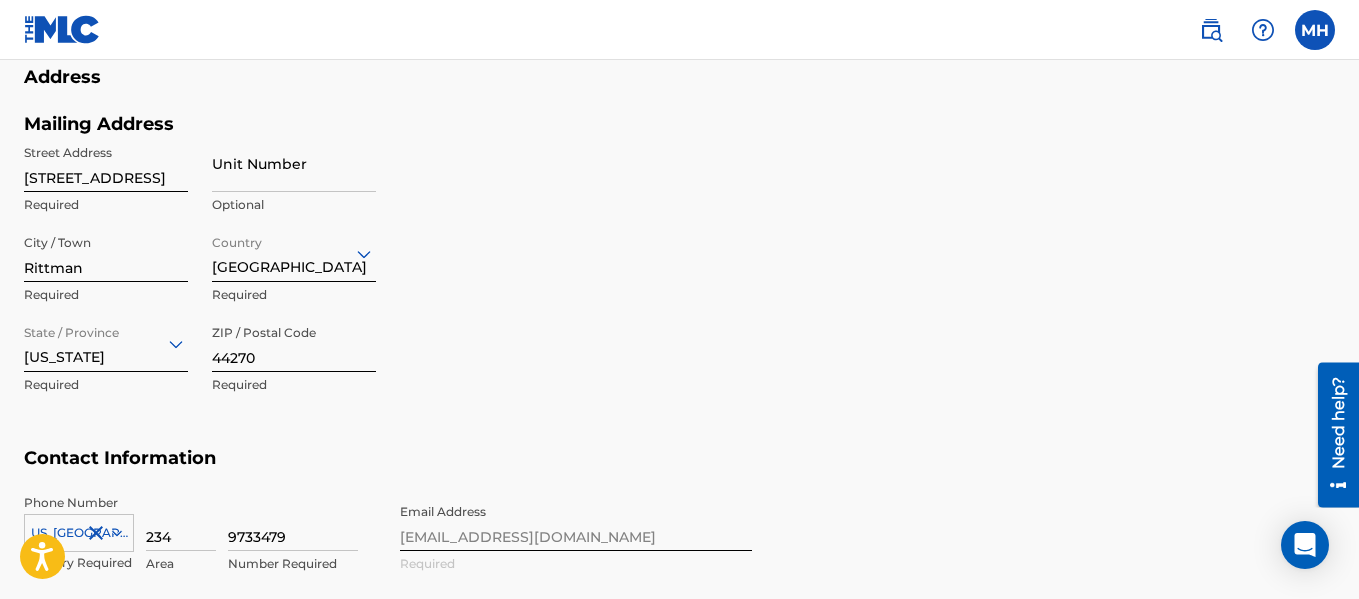 scroll, scrollTop: 1004, scrollLeft: 0, axis: vertical 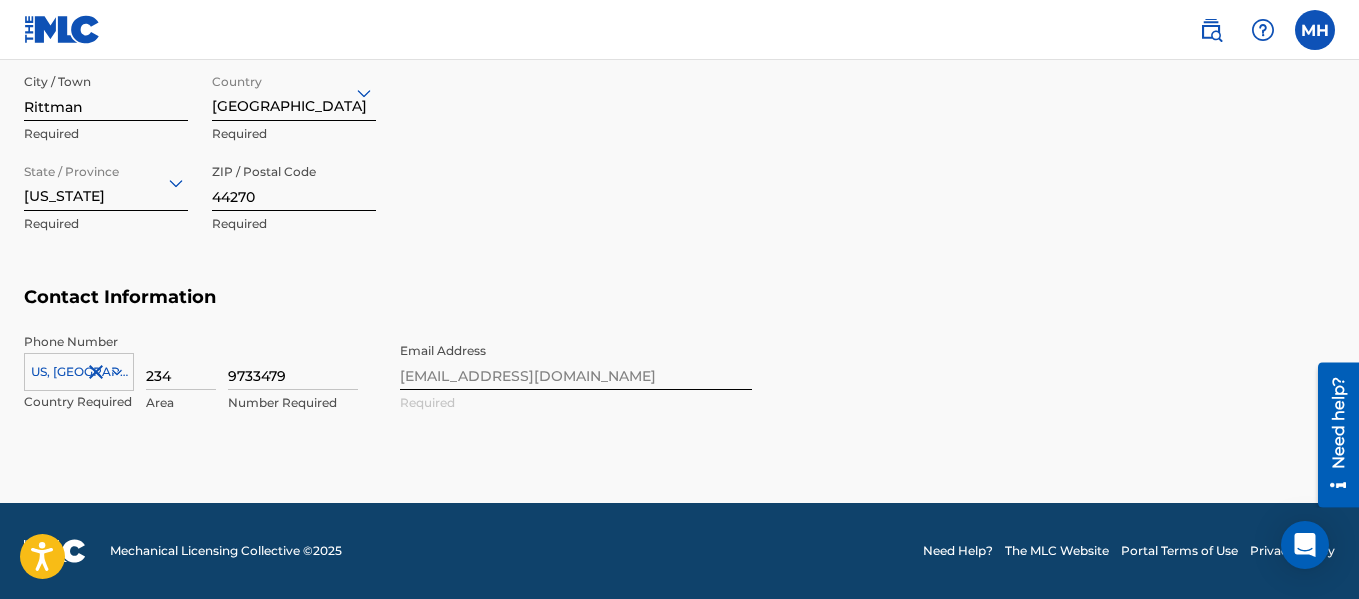 click on "Phone Number US, CA +1 Country Required 234 Area 9733479 Number Required Email Address info@mercysreach.com Required" at bounding box center [388, 394] 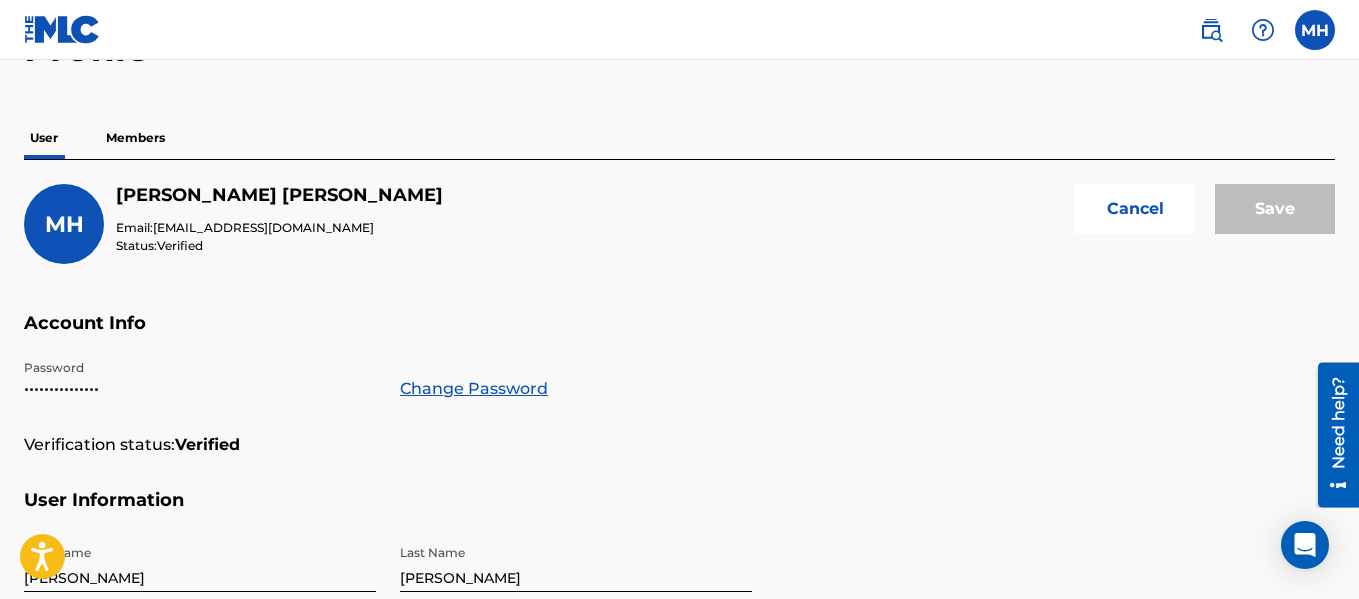 scroll, scrollTop: 104, scrollLeft: 0, axis: vertical 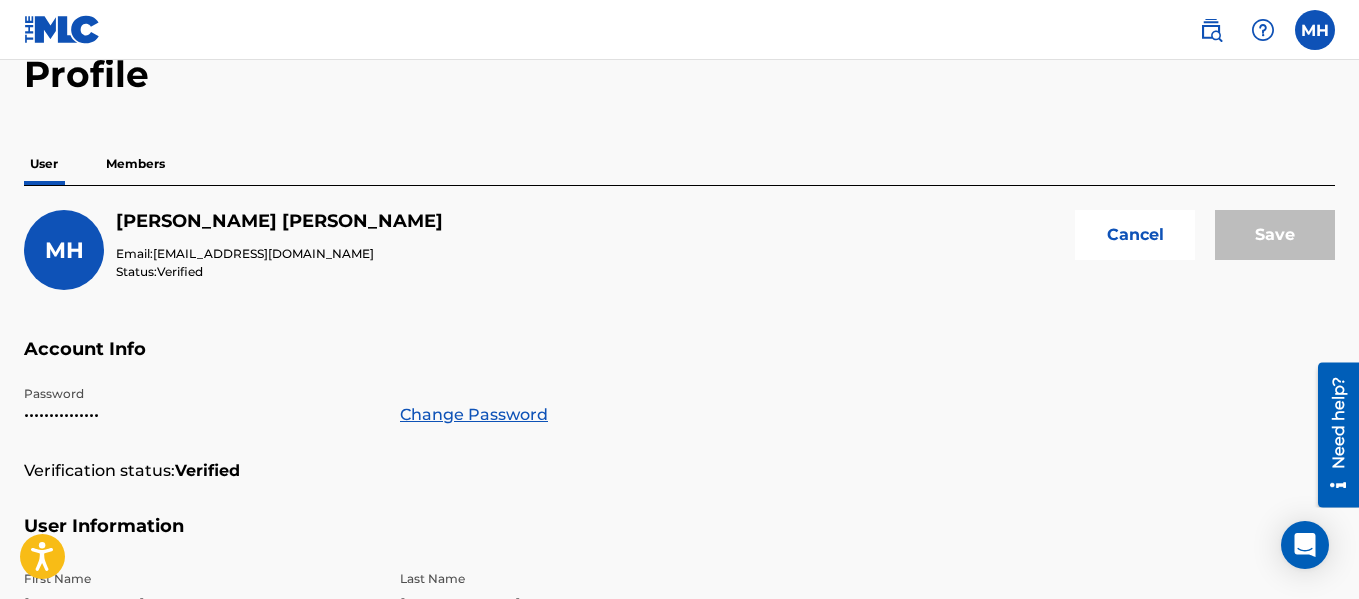 click on "Members" at bounding box center (135, 164) 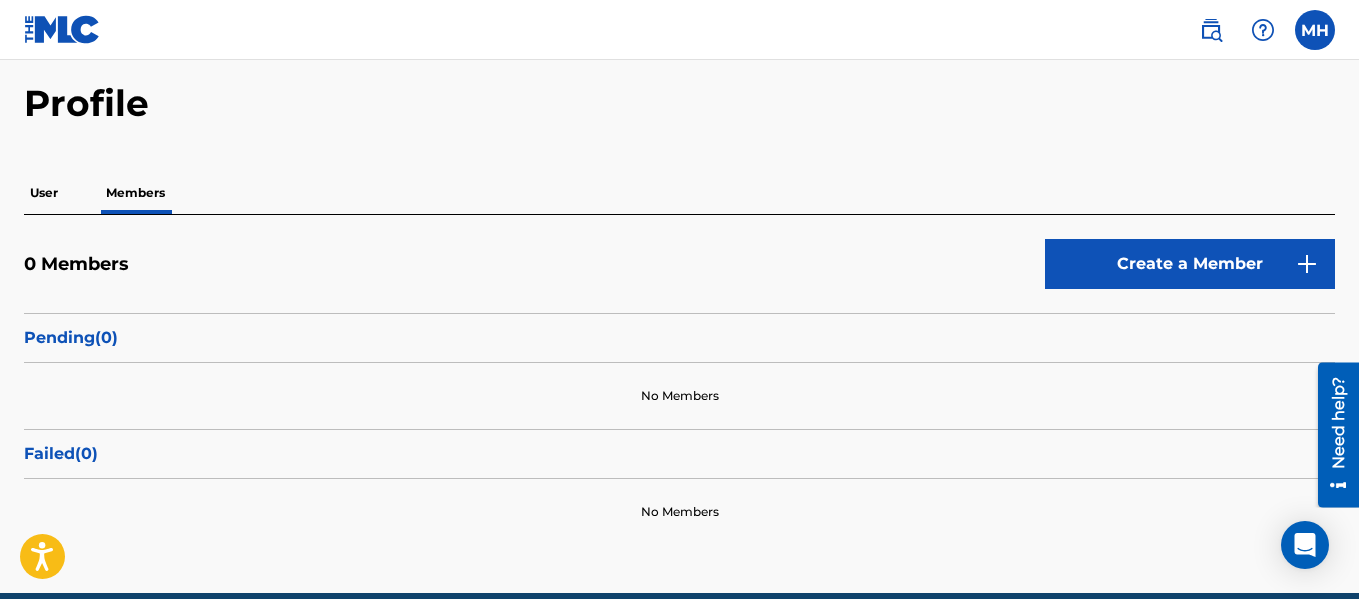 scroll, scrollTop: 165, scrollLeft: 0, axis: vertical 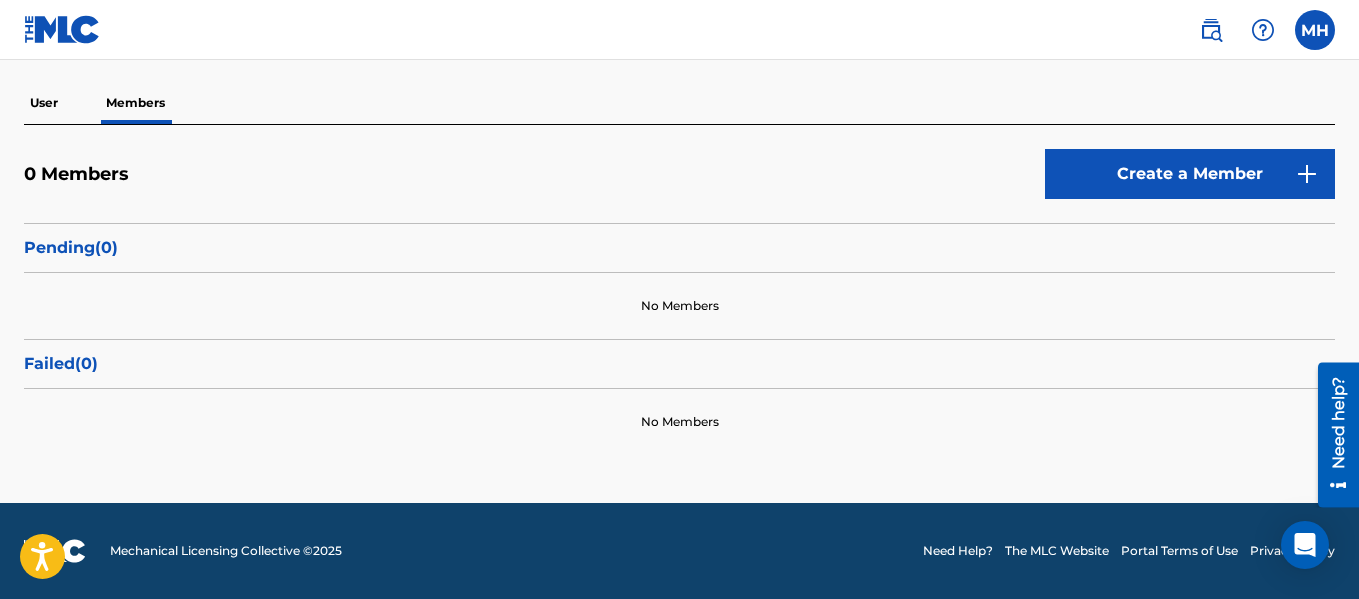 click on "Create a Member" at bounding box center (1190, 174) 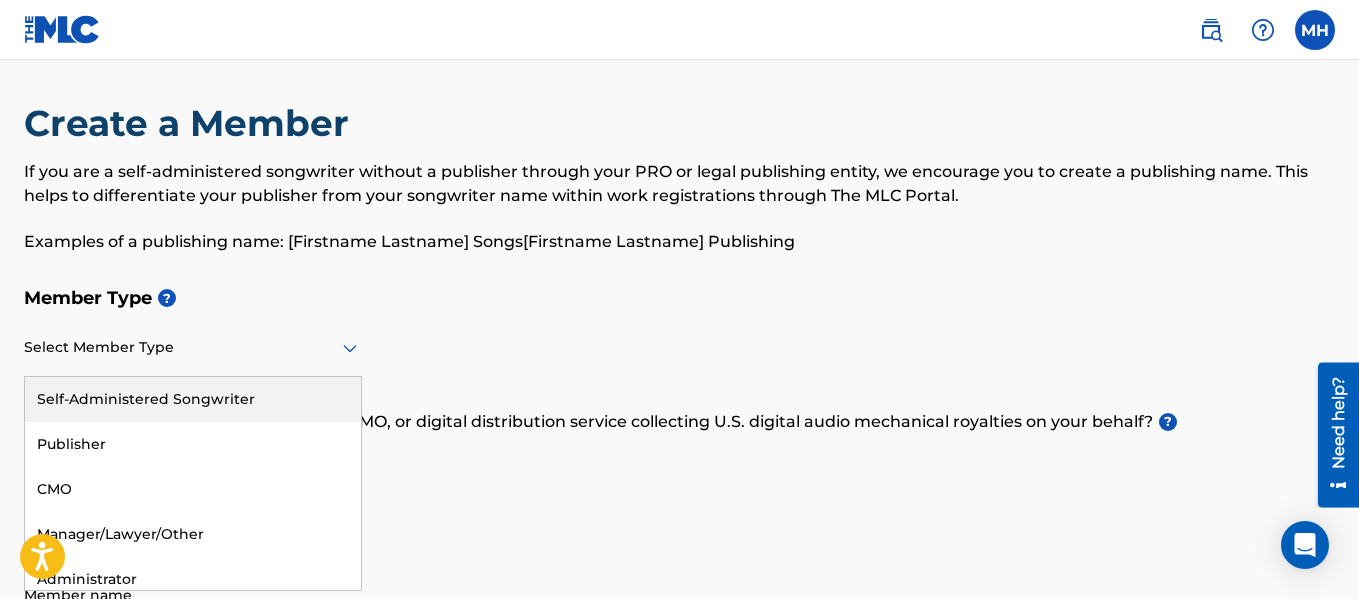 click at bounding box center (193, 347) 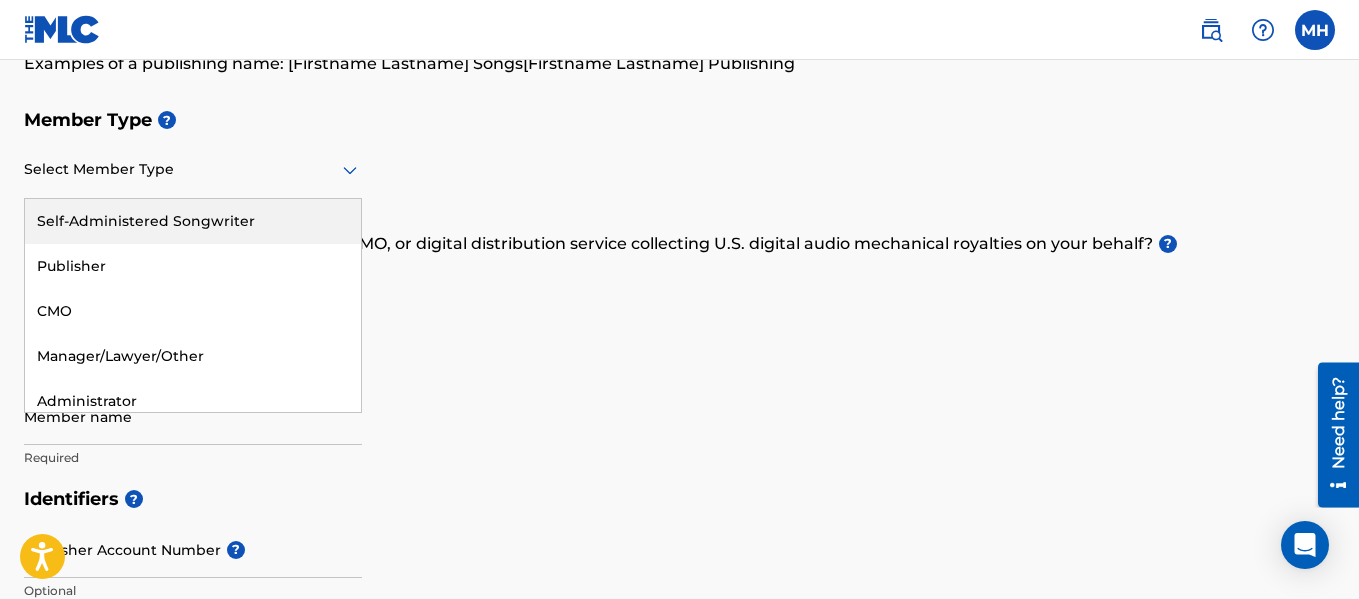 scroll, scrollTop: 113, scrollLeft: 0, axis: vertical 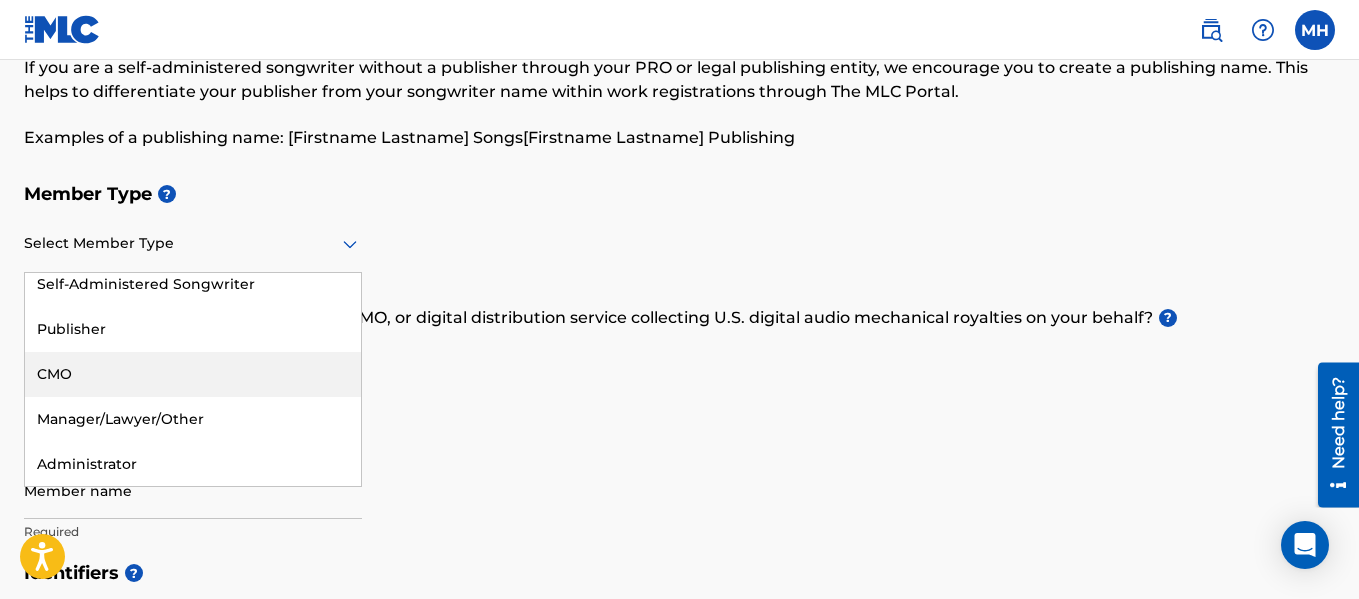 click on "Member Type ? 5 results available. Use Up and Down to choose options, press Enter to select the currently focused option, press Escape to exit the menu, press Tab to select the option and exit the menu. Select Member Type Self-Administered Songwriter Publisher CMO Manager/Lawyer/Other Administrator Required Do you have a publisher, administrator, CMO, or digital distribution service collecting U.S. digital audio mechanical royalties on your behalf? ? Select yes, no, or I don't know Required Member Name ? Member name Required" at bounding box center (679, 362) 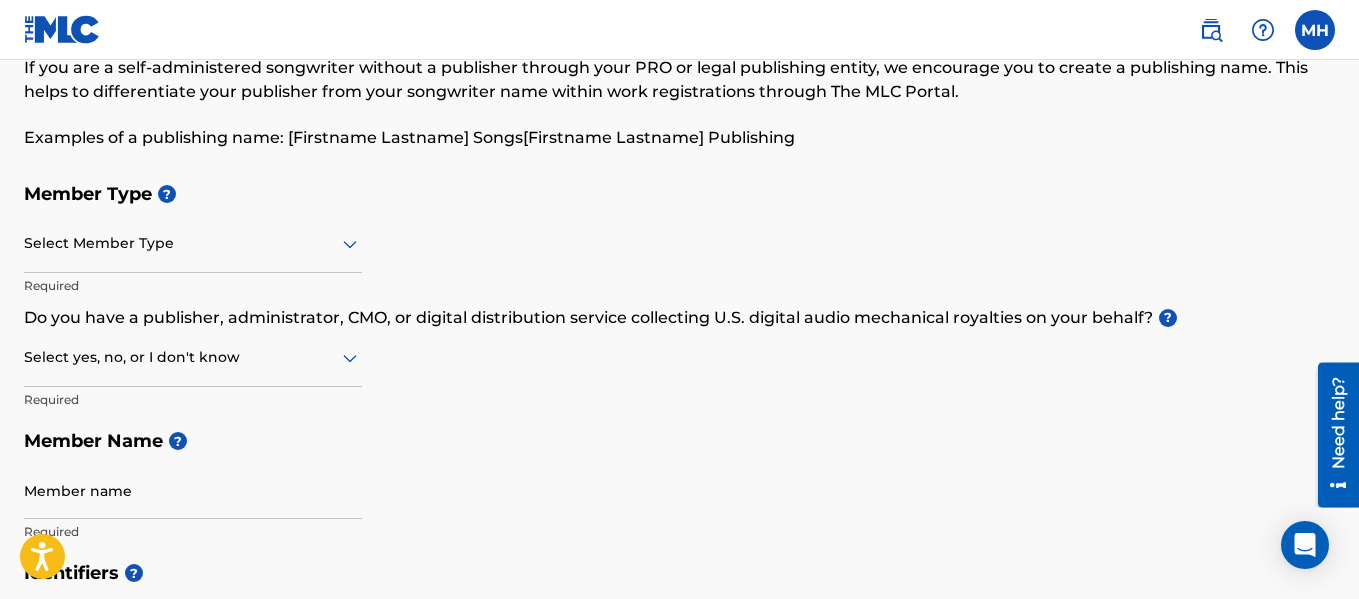 click on "Member name" at bounding box center [193, 490] 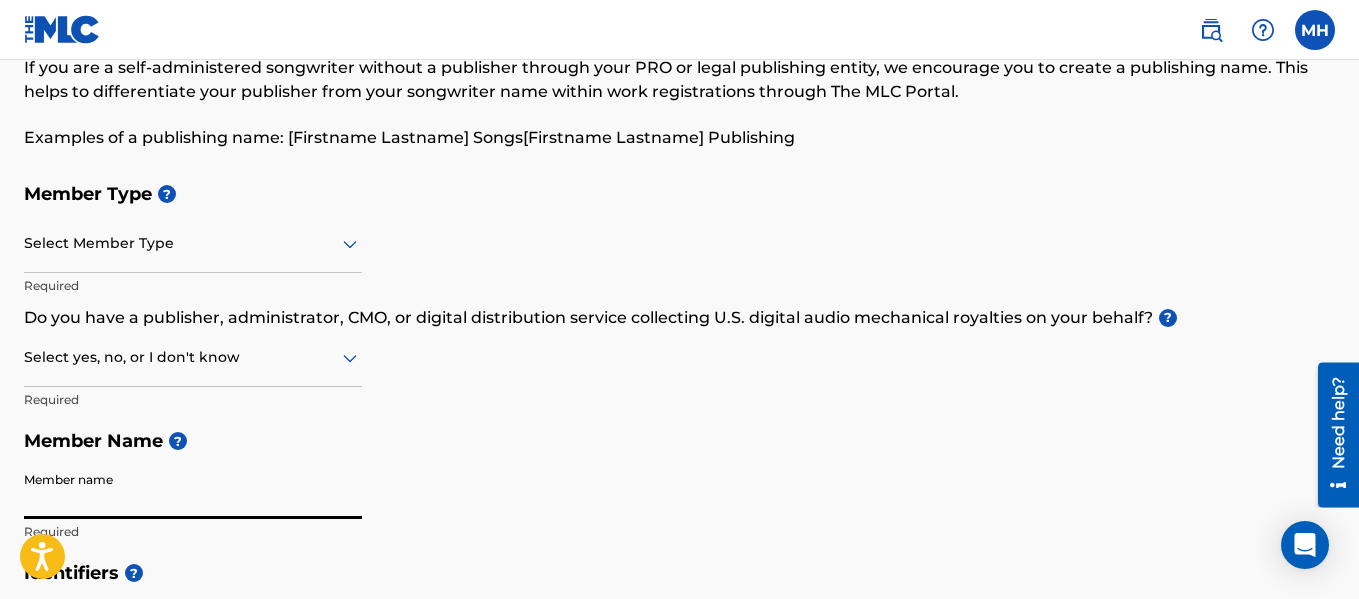 click on "Member name" at bounding box center (193, 490) 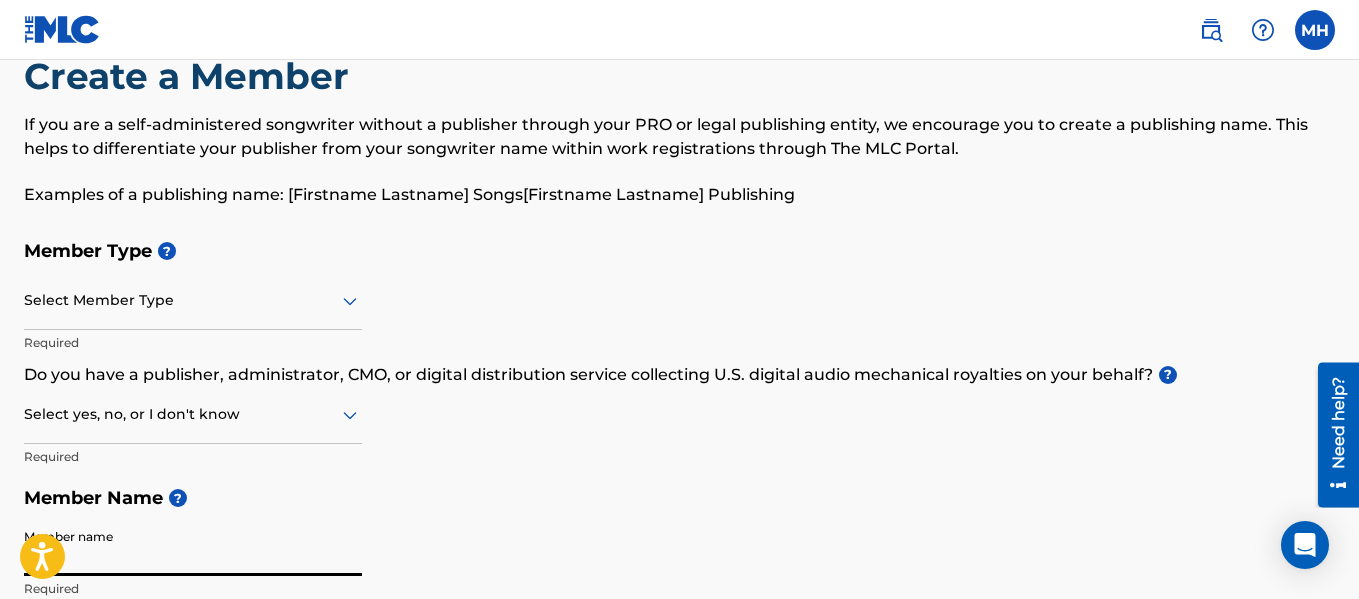 scroll, scrollTop: 0, scrollLeft: 0, axis: both 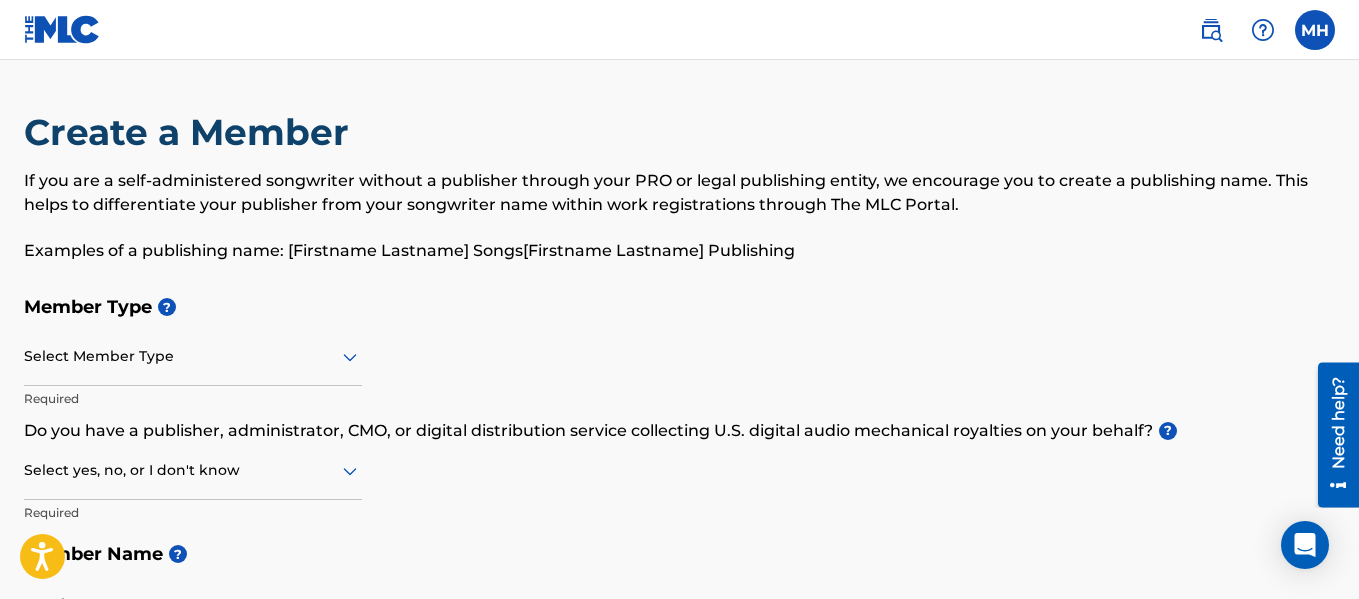 click at bounding box center [1315, 30] 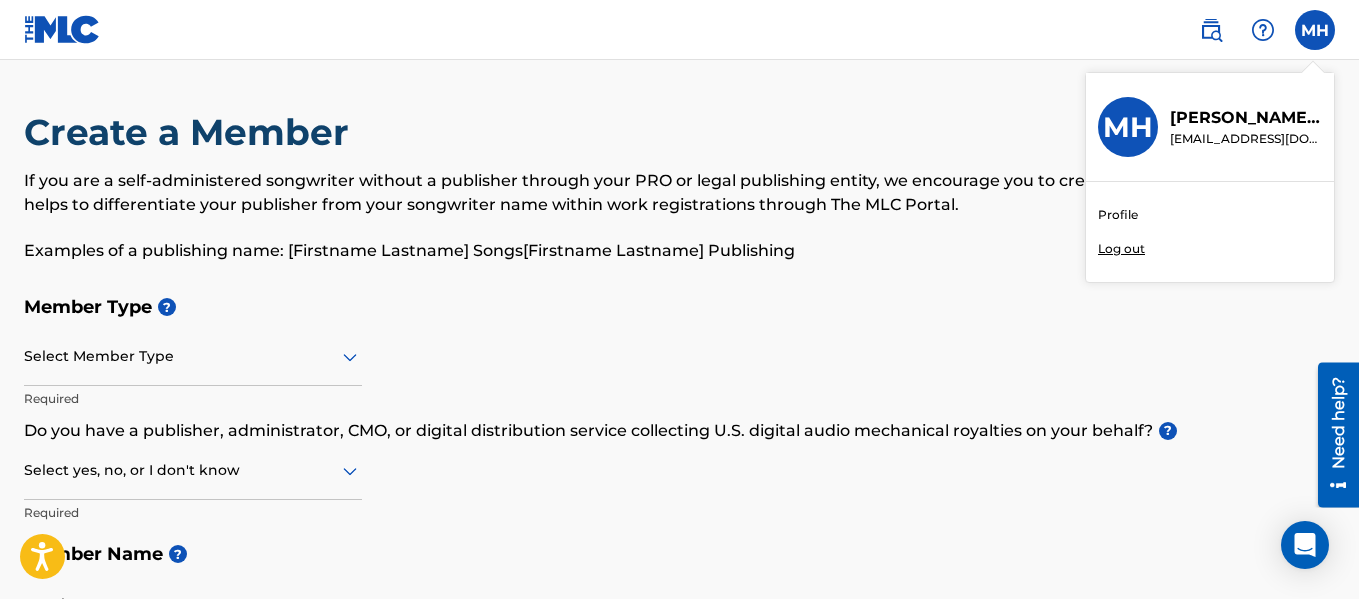 click at bounding box center [1211, 30] 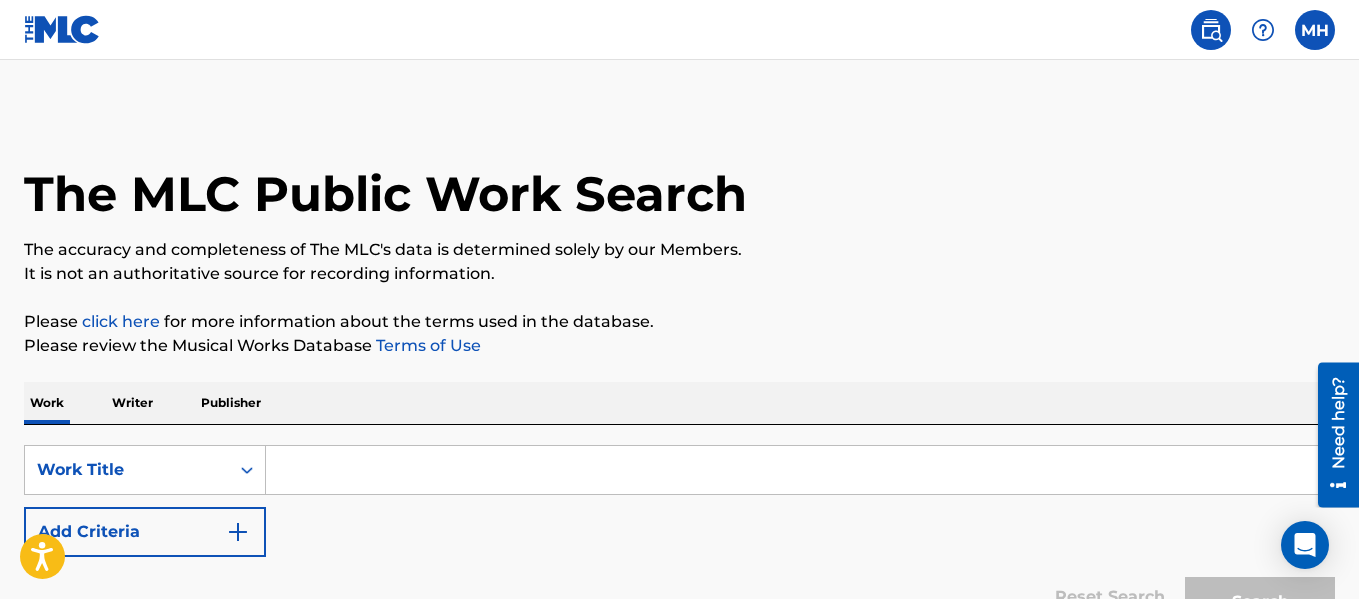 click at bounding box center (62, 29) 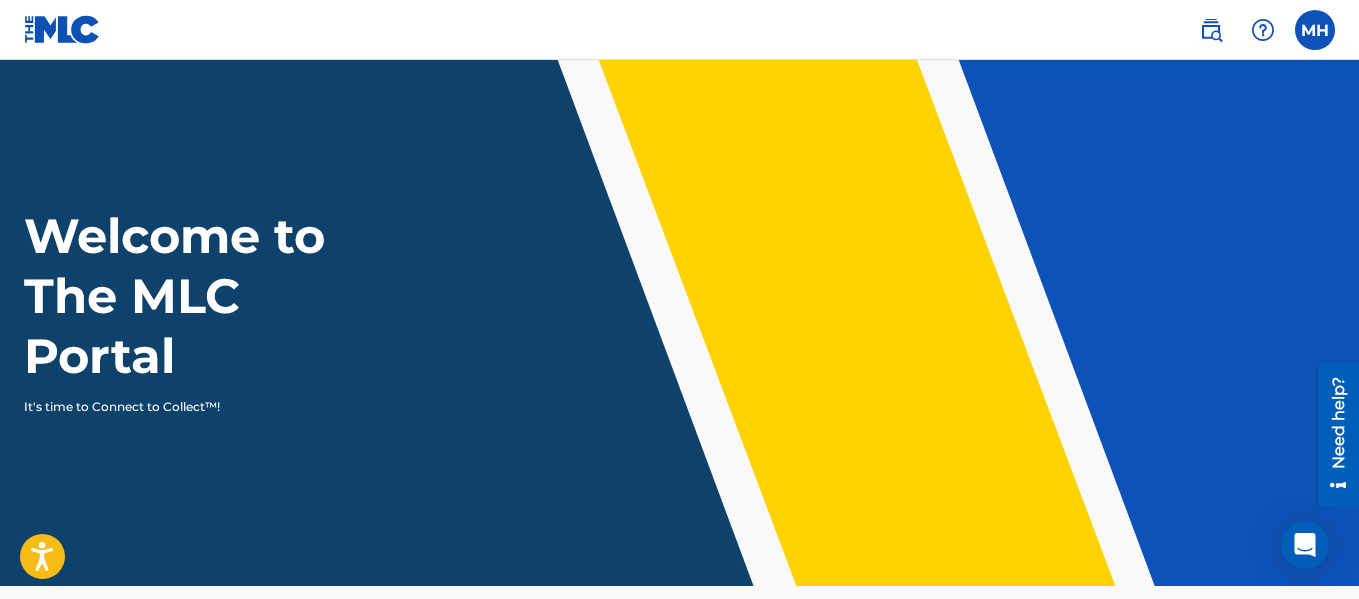 click on "Welcome to The MLC Portal It's time to Connect to Collect™!" at bounding box center [679, 323] 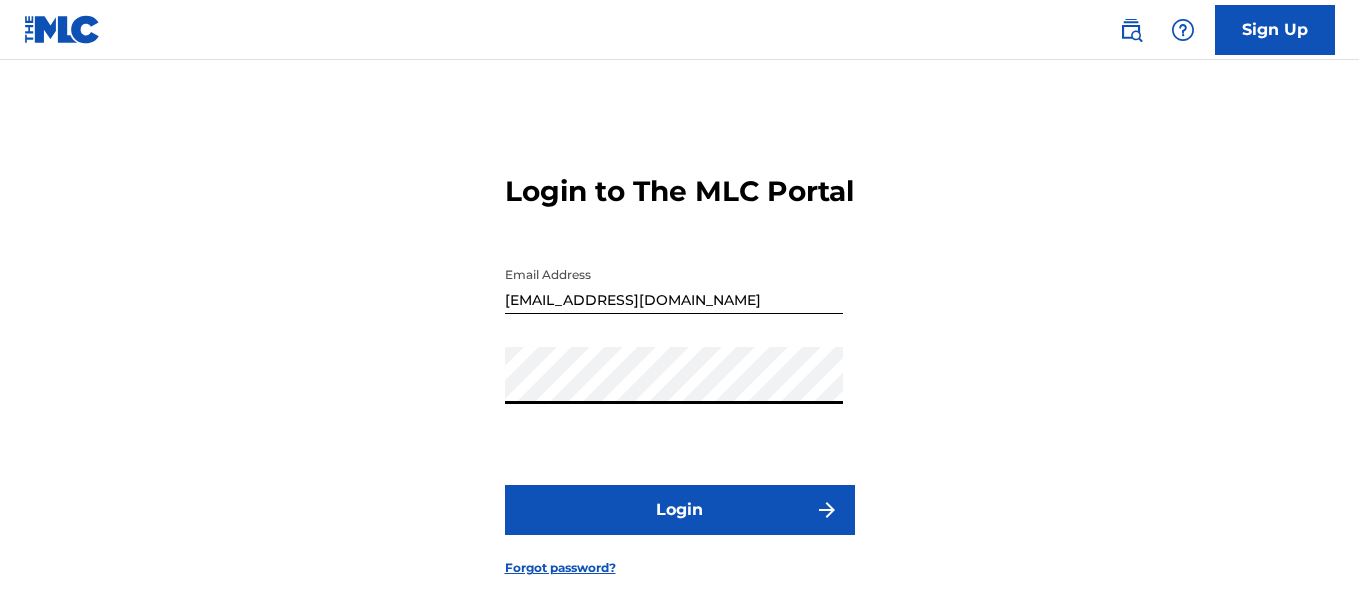 scroll, scrollTop: 0, scrollLeft: 0, axis: both 